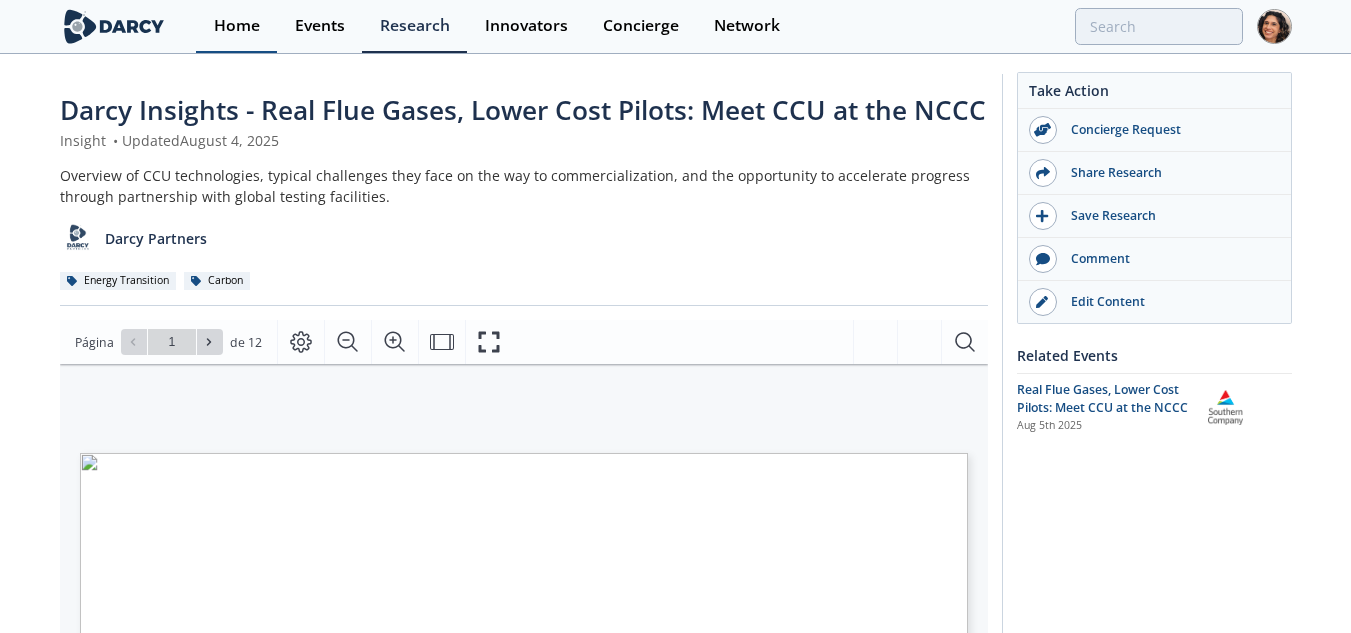 scroll, scrollTop: 7, scrollLeft: 0, axis: vertical 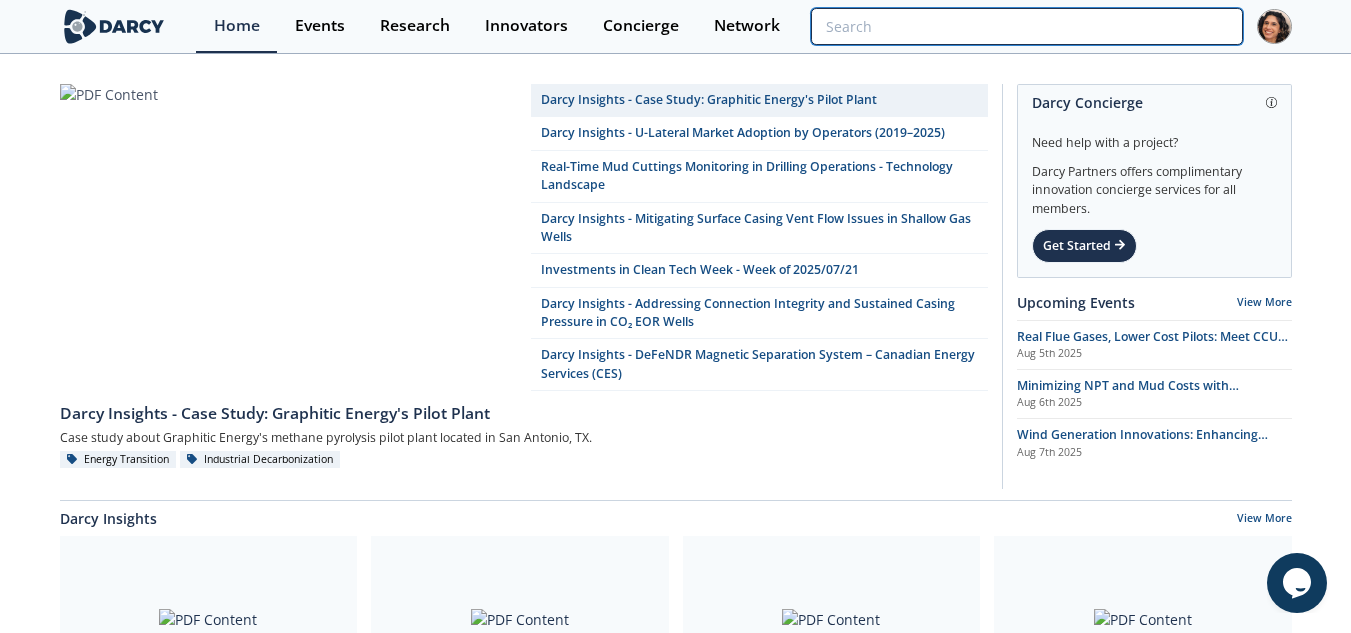 click at bounding box center (1026, 26) 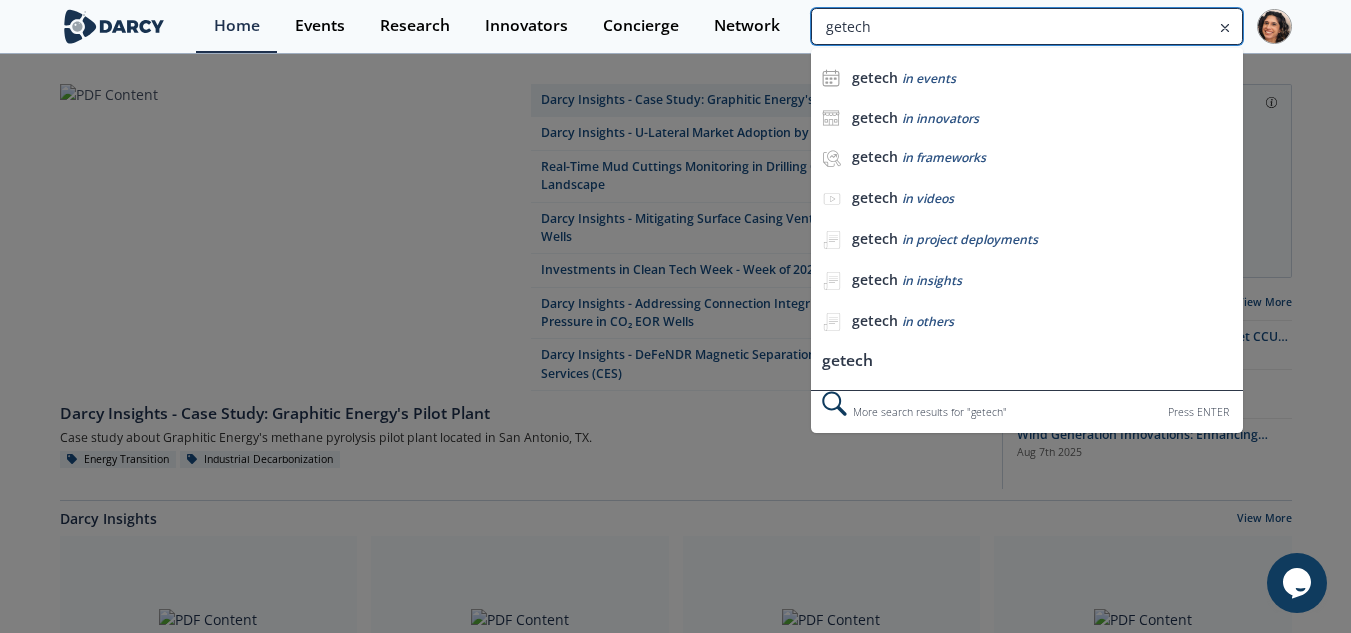type on "getech" 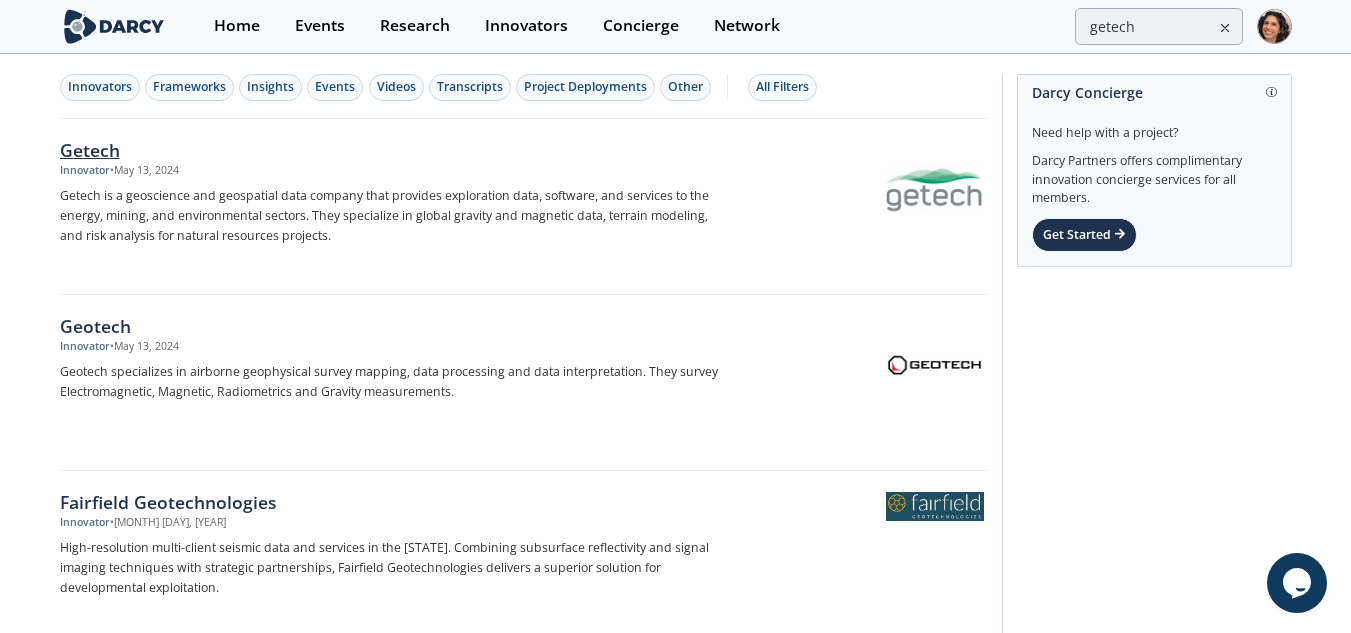 click on "Getech is a geoscience and geospatial data company that provides exploration data, software, and services to the energy, mining, and environmental sectors. They specialize in global gravity and magnetic data, terrain modeling, and risk analysis for natural resources projects." at bounding box center (391, 216) 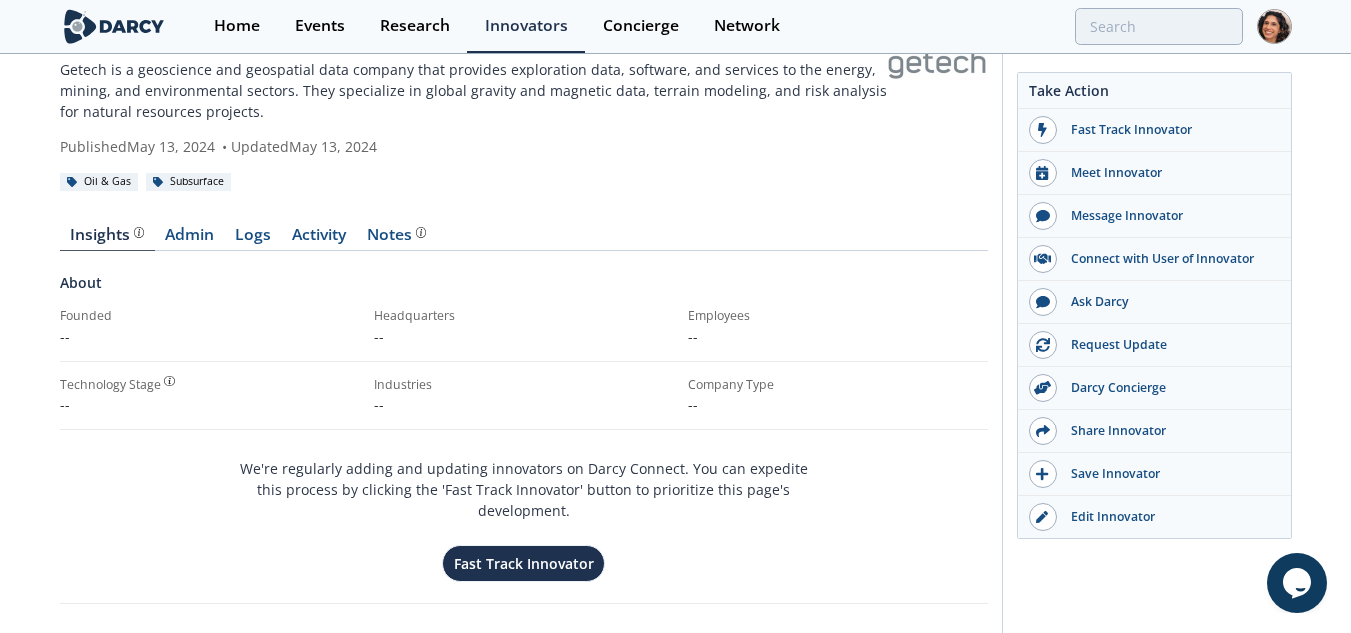 scroll, scrollTop: 0, scrollLeft: 0, axis: both 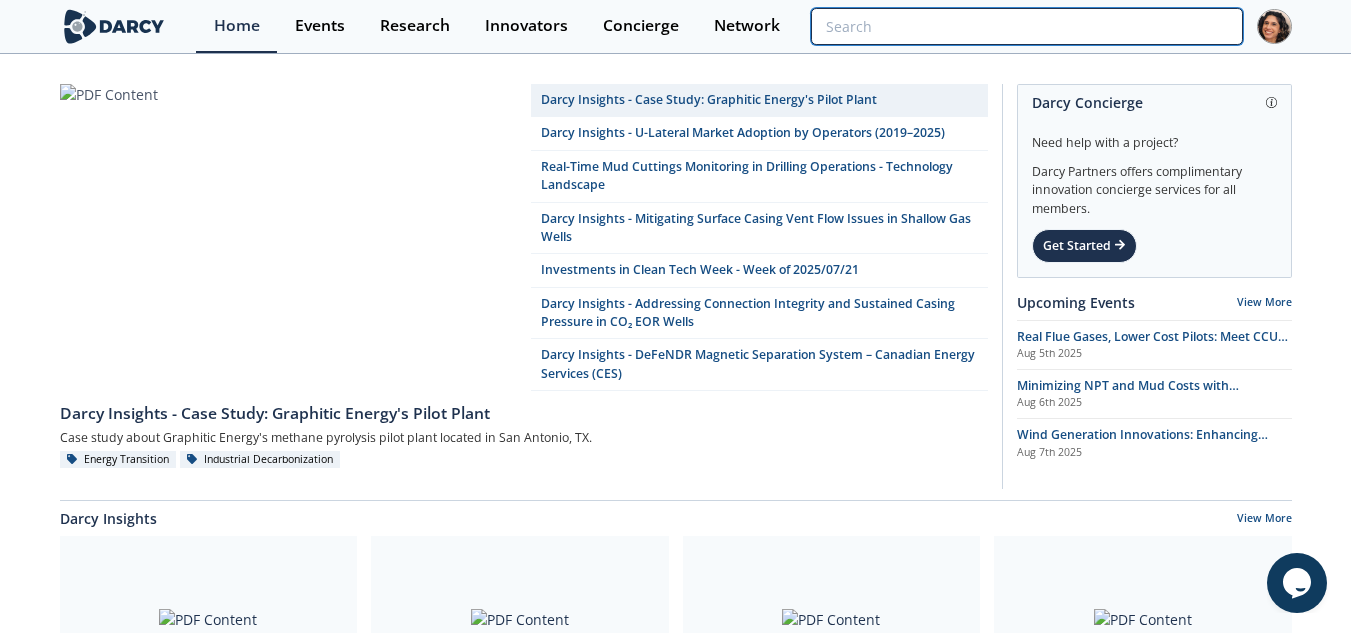 click at bounding box center (1026, 26) 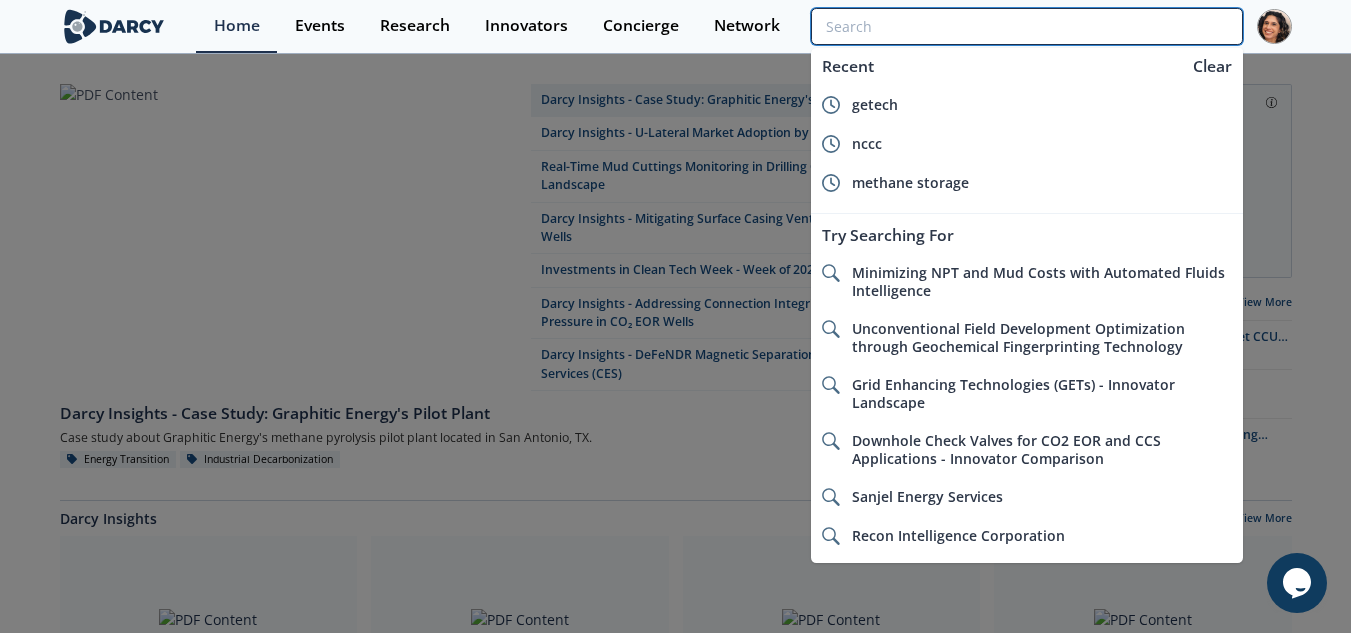 paste on "80 Mile PLC" 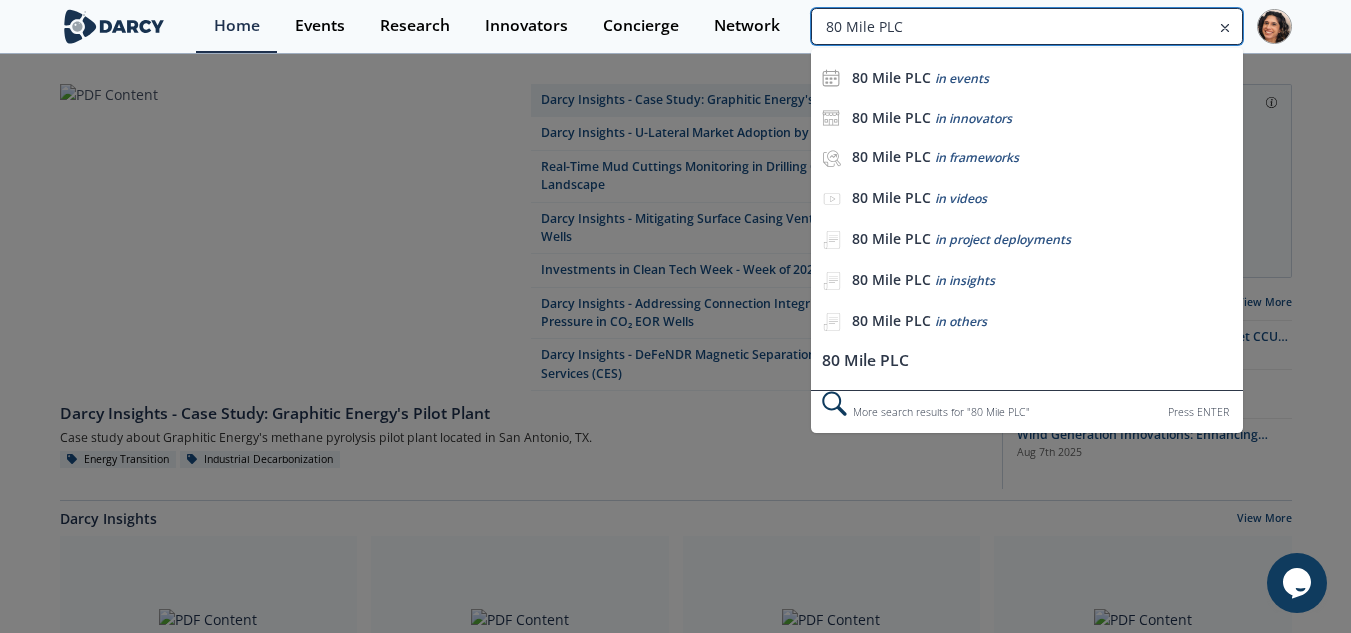 type on "80 Mile PLC" 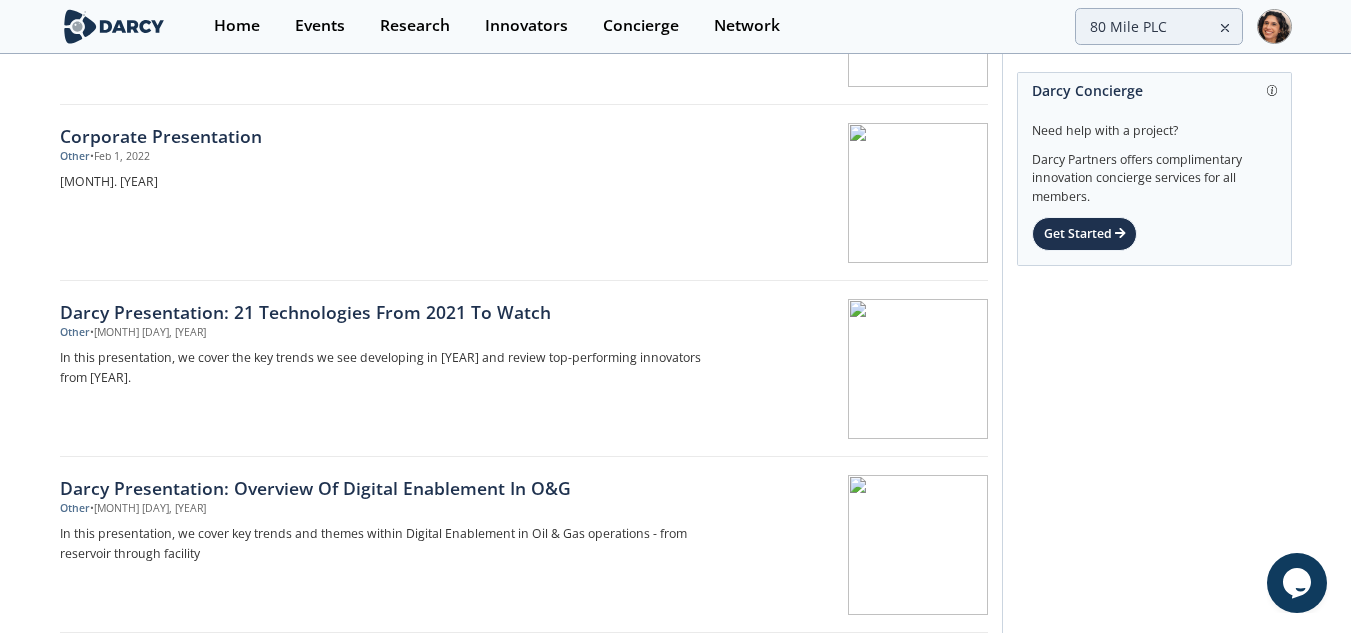 scroll, scrollTop: 0, scrollLeft: 0, axis: both 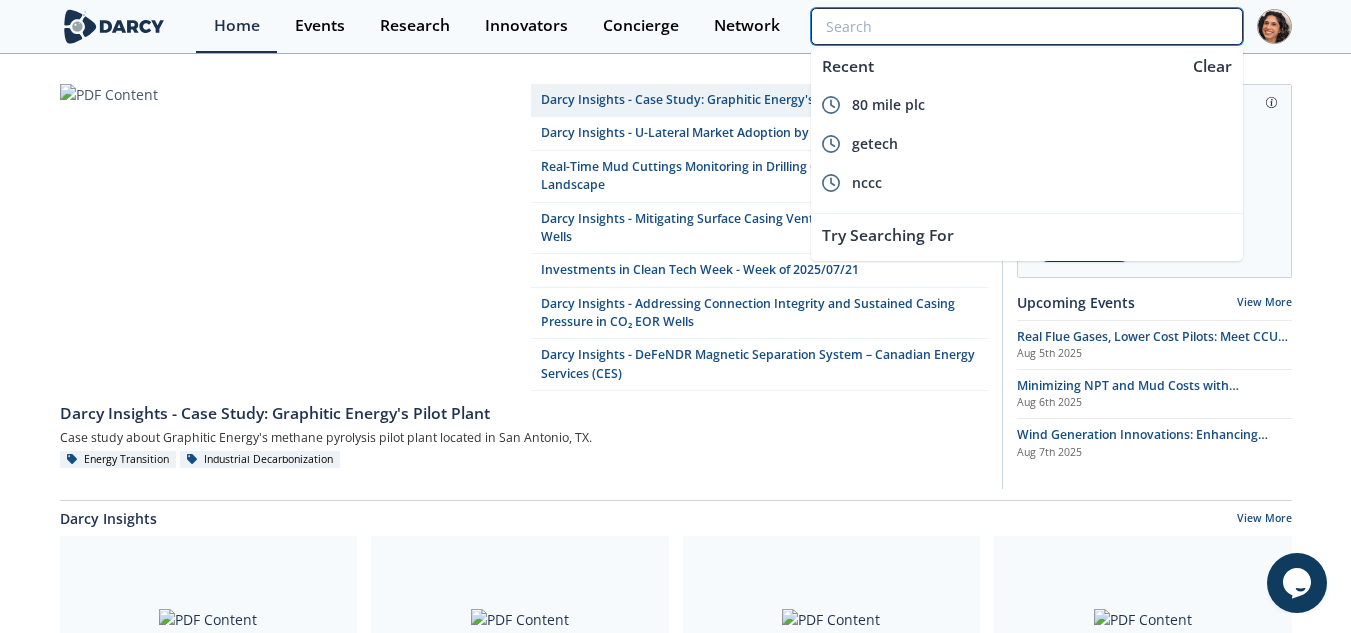 click at bounding box center [1026, 26] 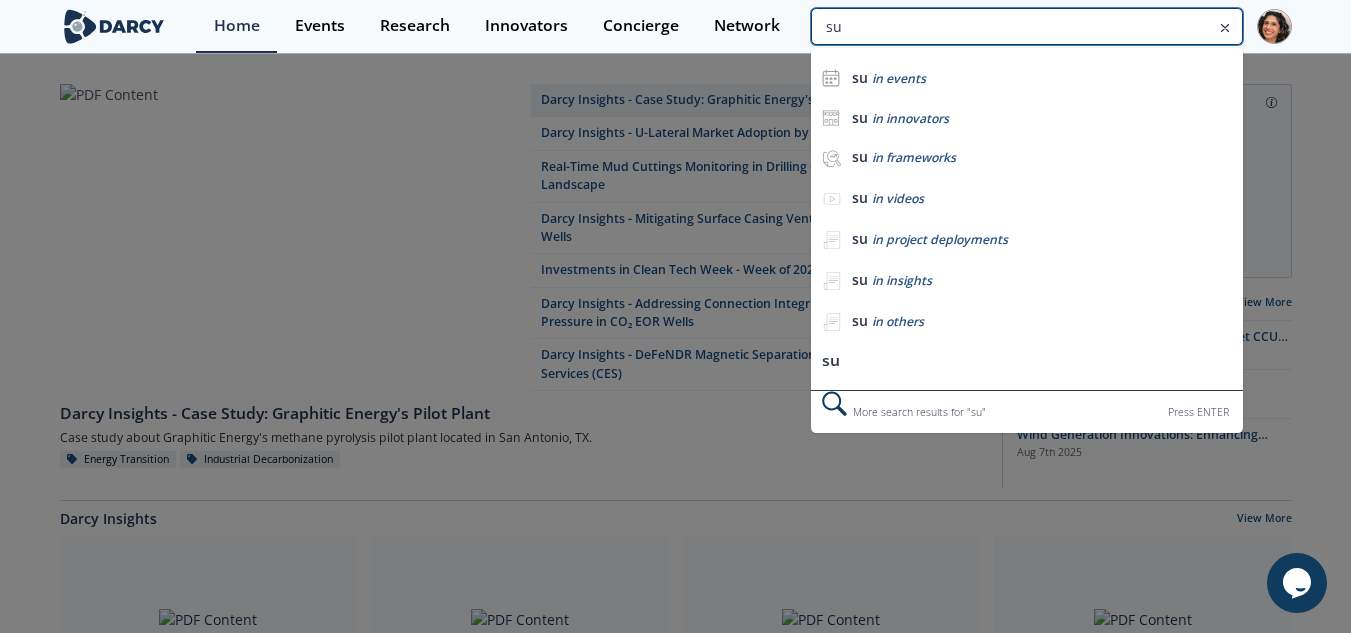 type on "s" 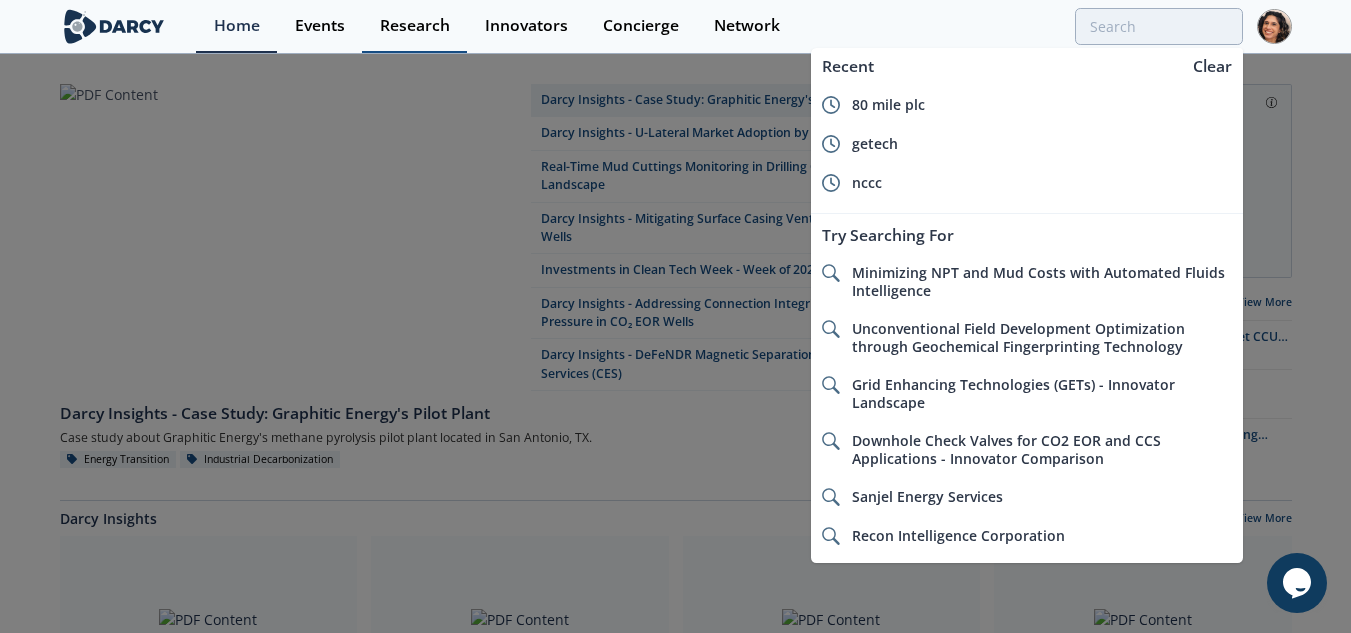 click on "Research" at bounding box center [415, 26] 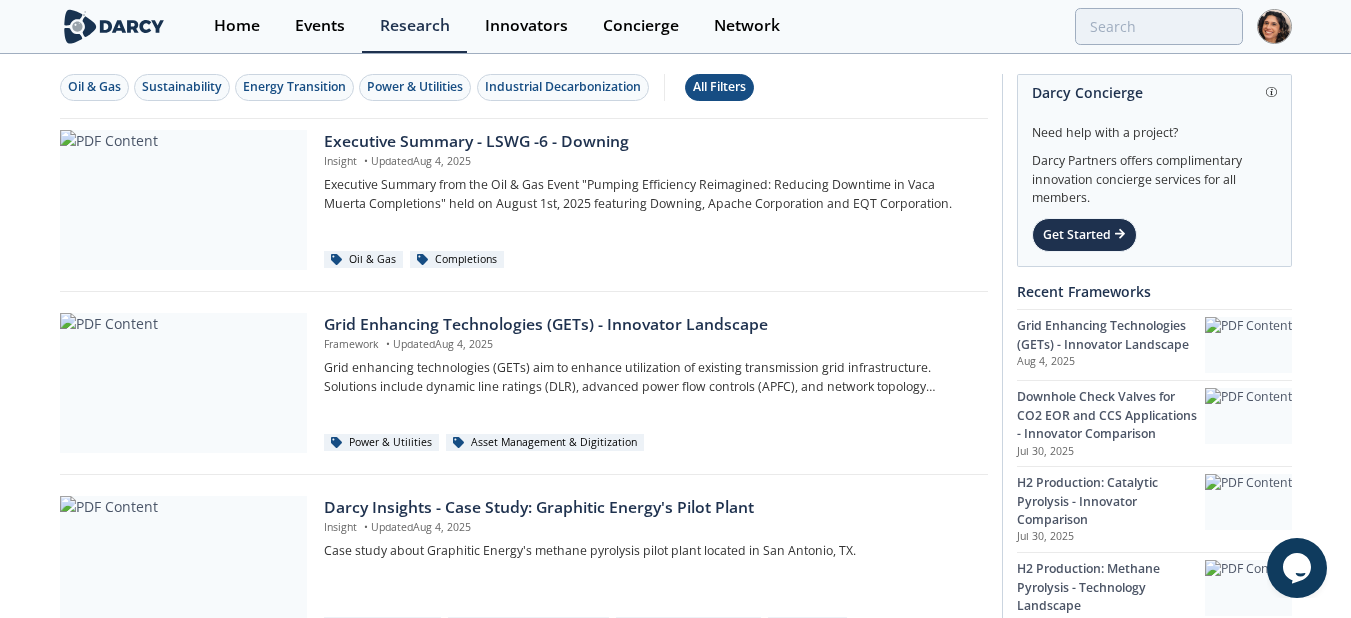 click on "All Filters" at bounding box center (719, 87) 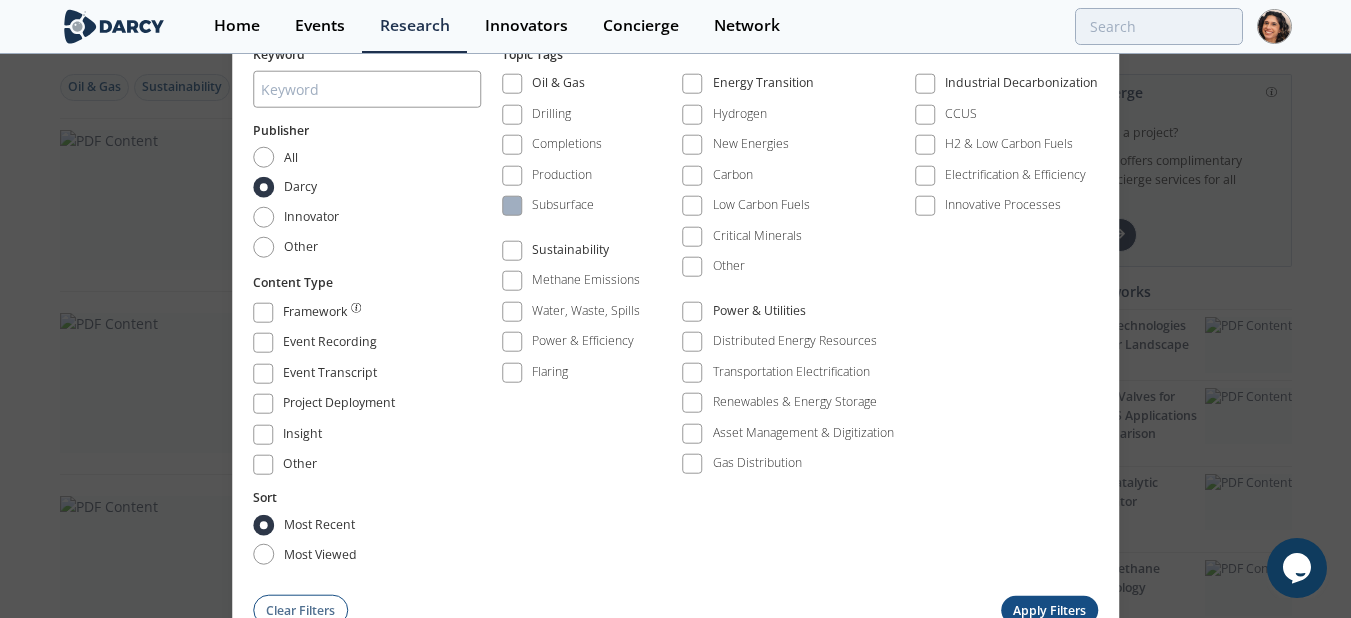 click on "Subsurface" at bounding box center [563, 205] 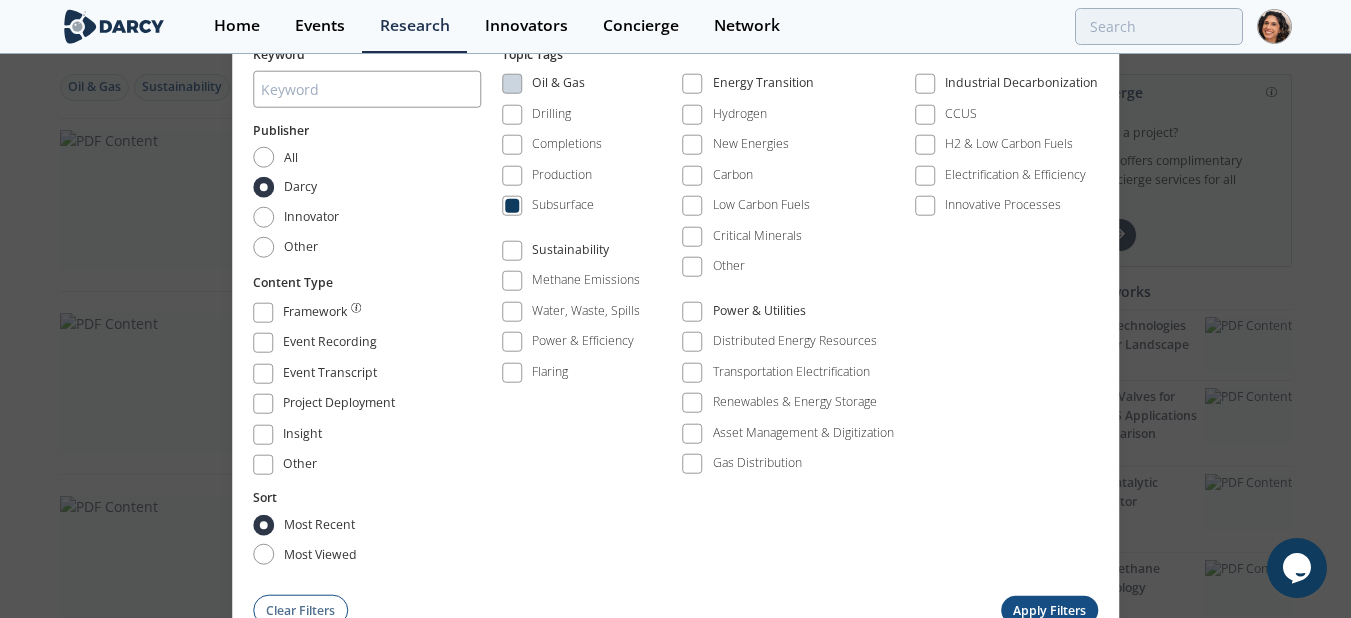 click on "Apply Filters" at bounding box center [1050, 610] 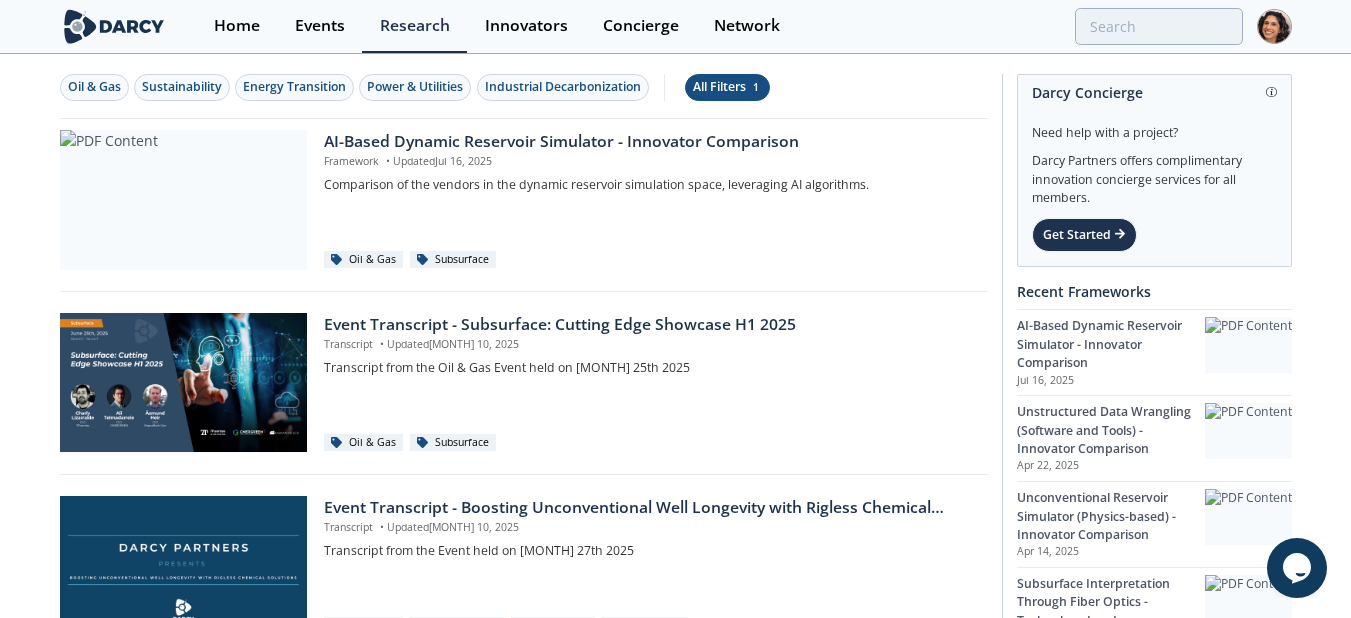 click on "All Filters
1" at bounding box center [727, 87] 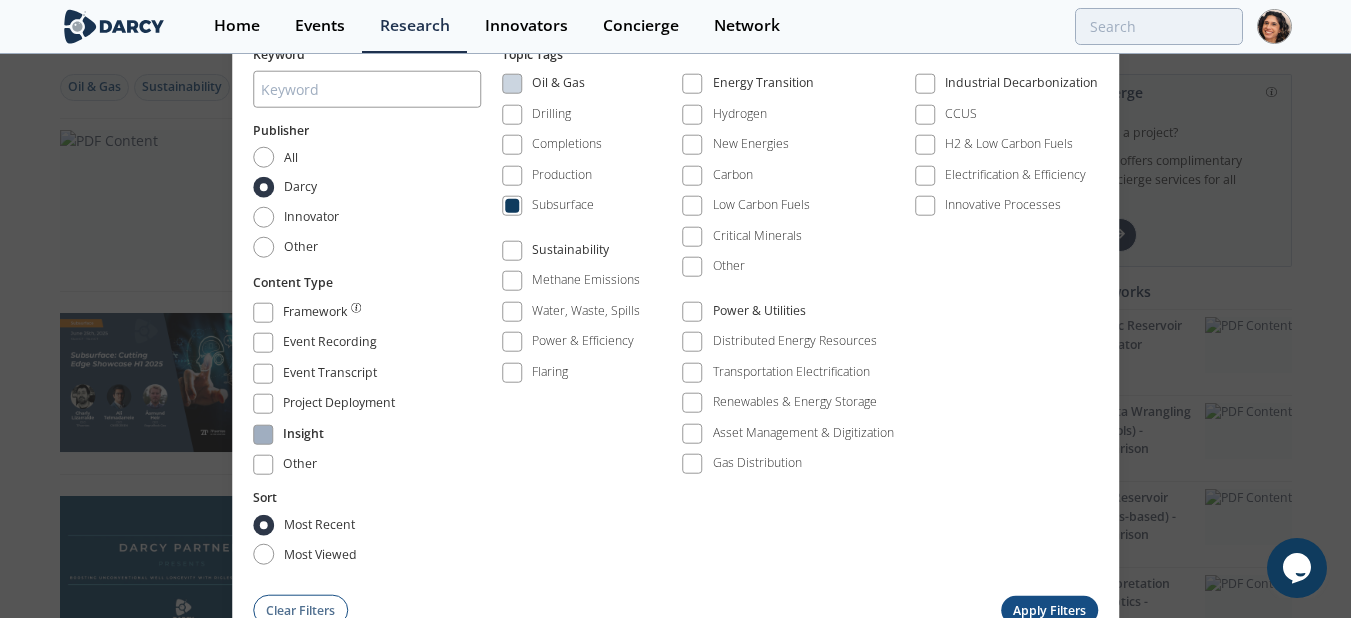 click at bounding box center (263, 434) 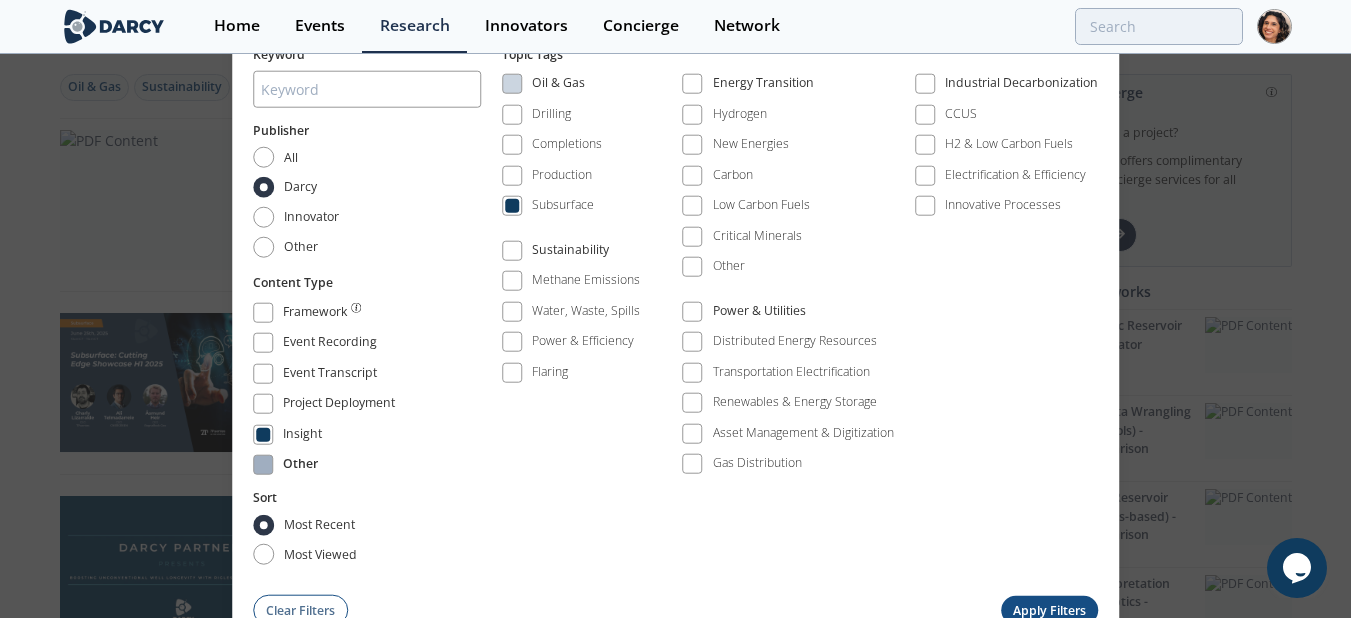 click at bounding box center (263, 465) 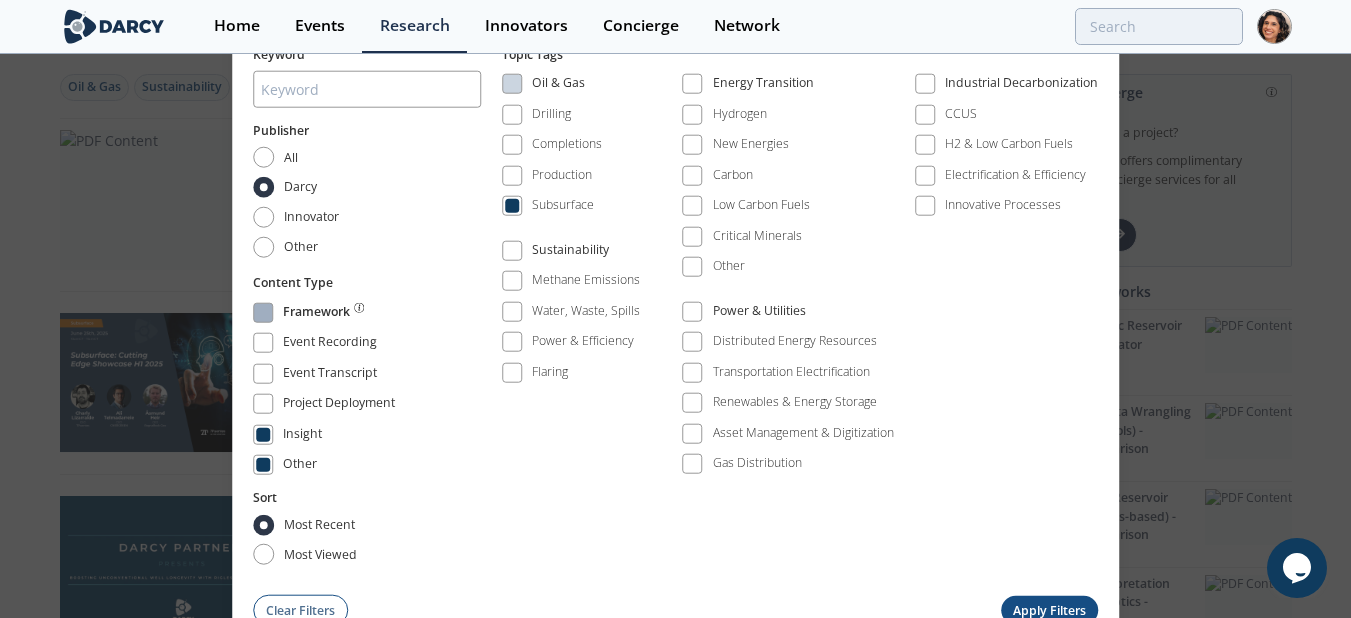 drag, startPoint x: 269, startPoint y: 306, endPoint x: 304, endPoint y: 314, distance: 35.902645 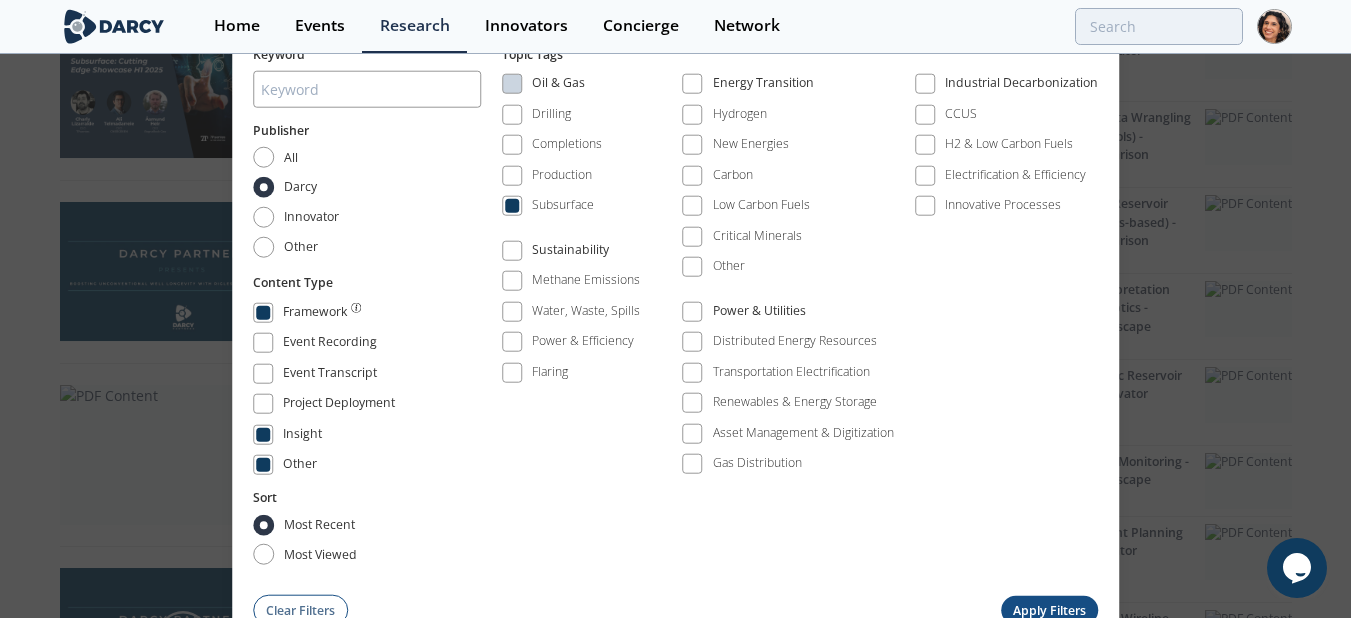 scroll, scrollTop: 300, scrollLeft: 0, axis: vertical 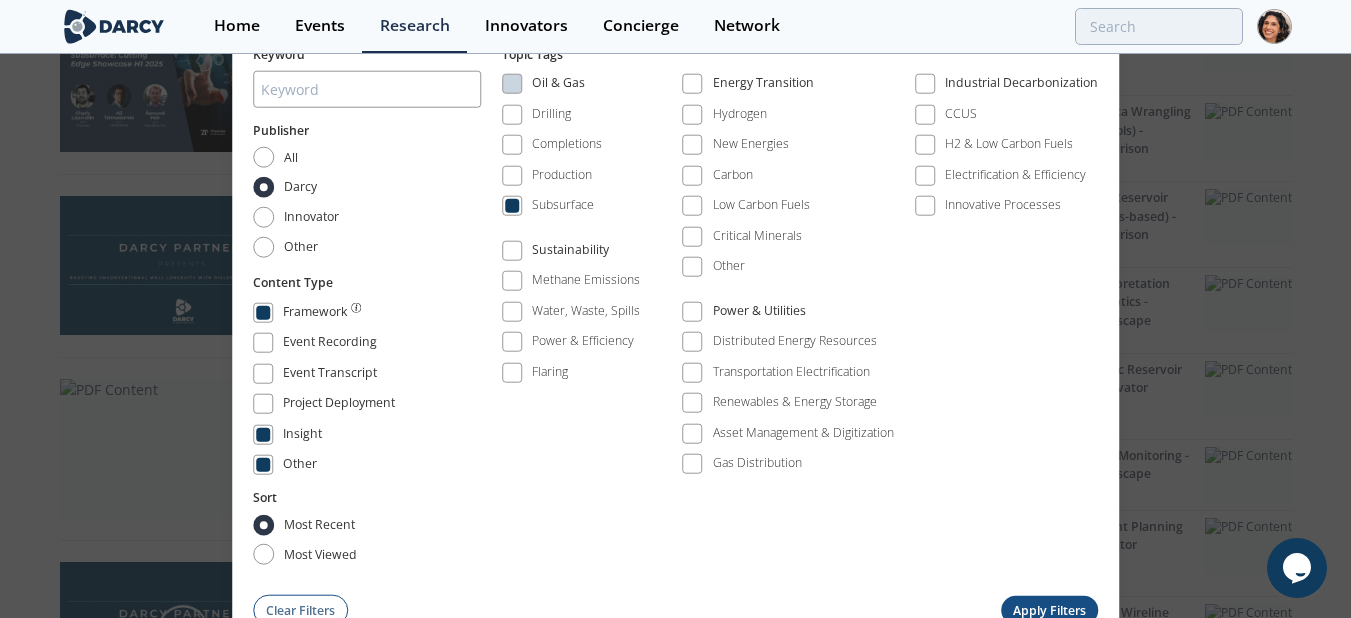 click on "Apply Filters" at bounding box center (1050, 610) 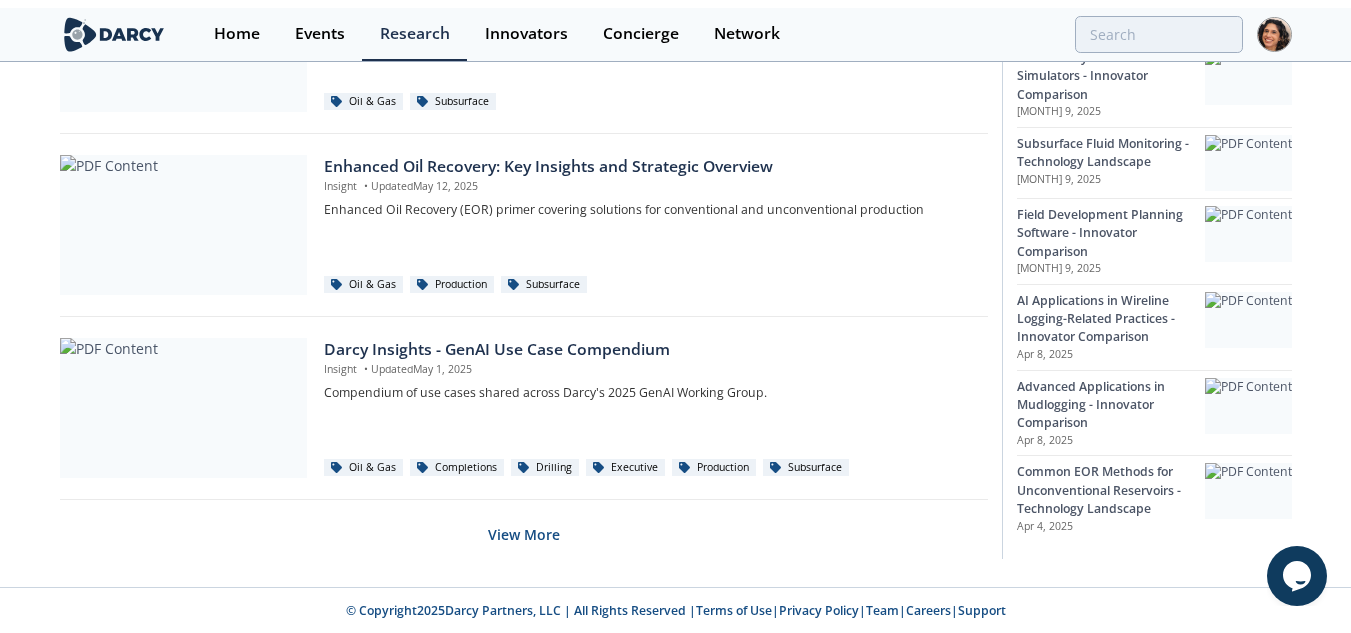scroll, scrollTop: 1456, scrollLeft: 0, axis: vertical 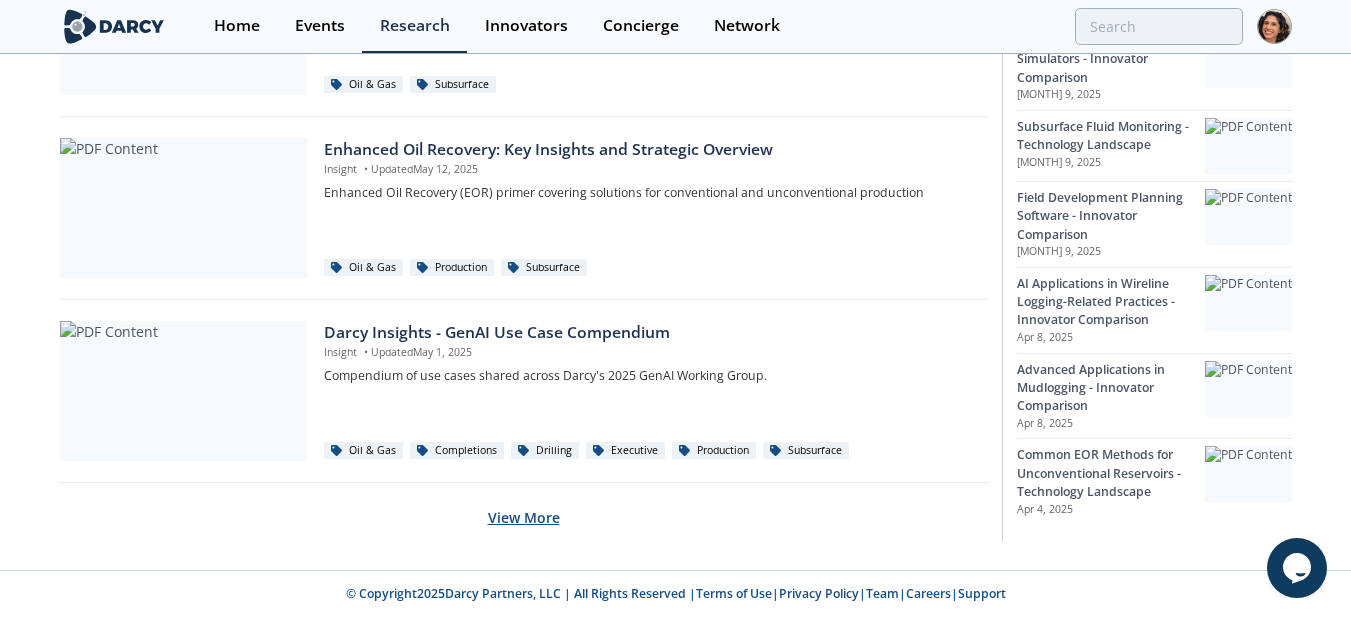 click on "View More" at bounding box center (524, 517) 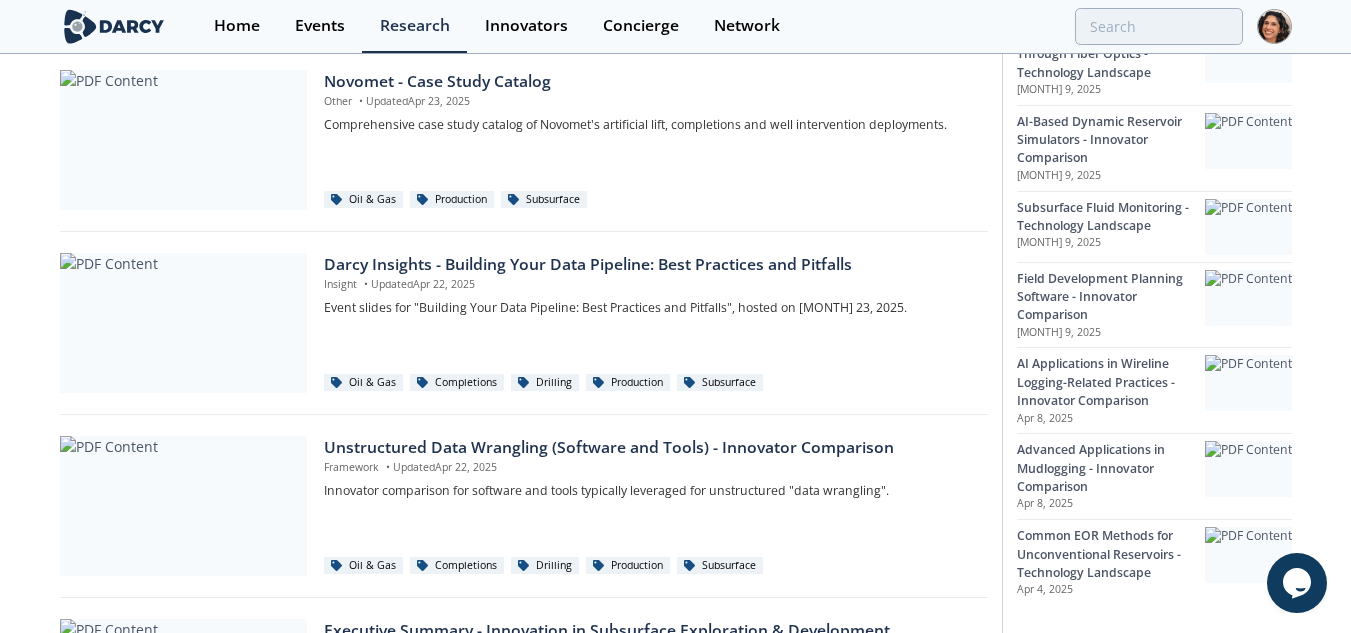 scroll, scrollTop: 2356, scrollLeft: 0, axis: vertical 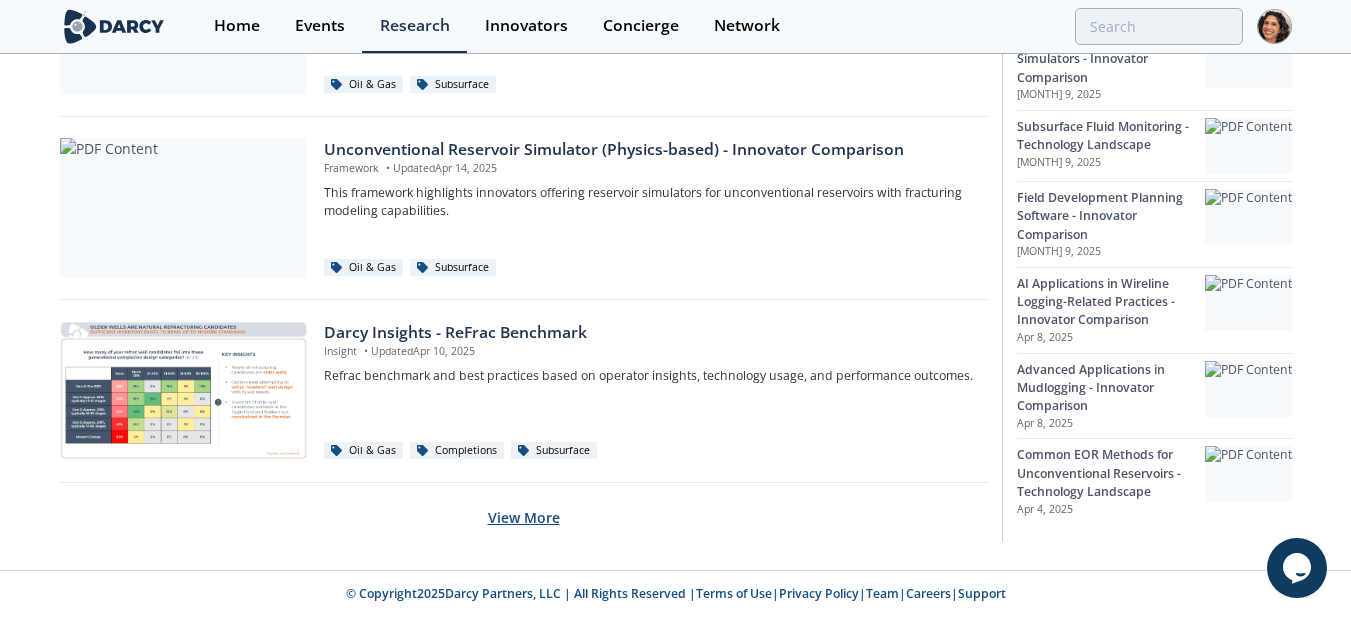 click on "View More" at bounding box center [524, 517] 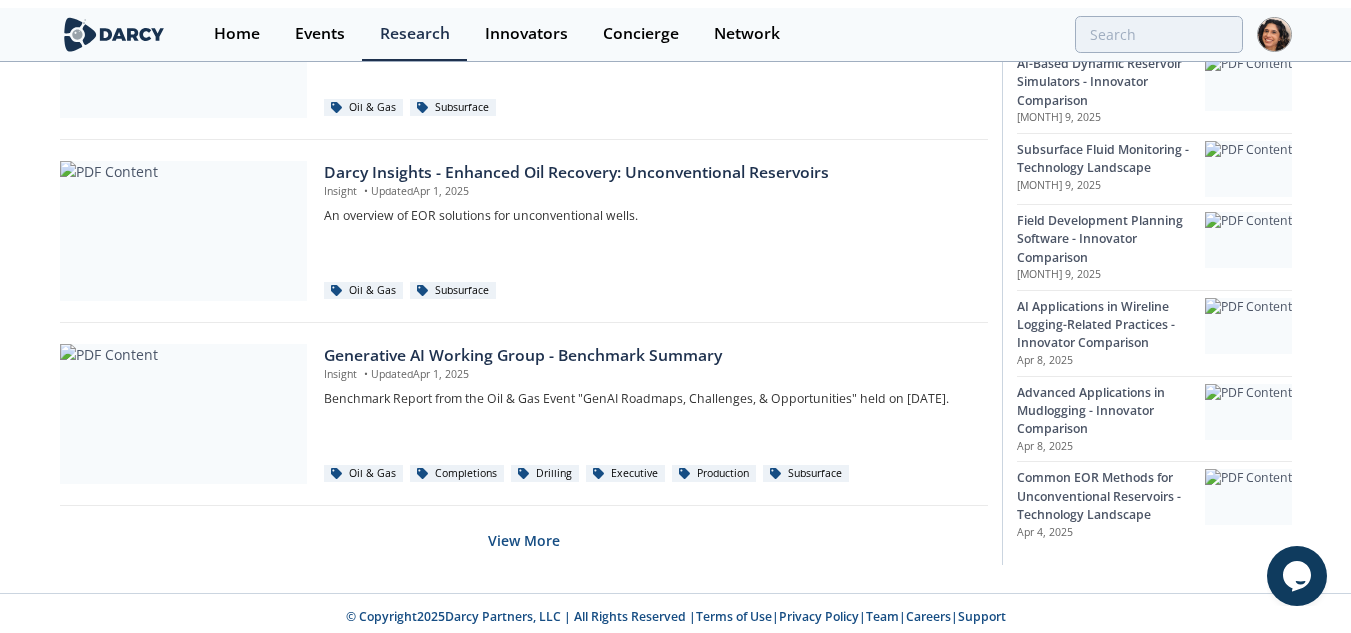 scroll, scrollTop: 5125, scrollLeft: 0, axis: vertical 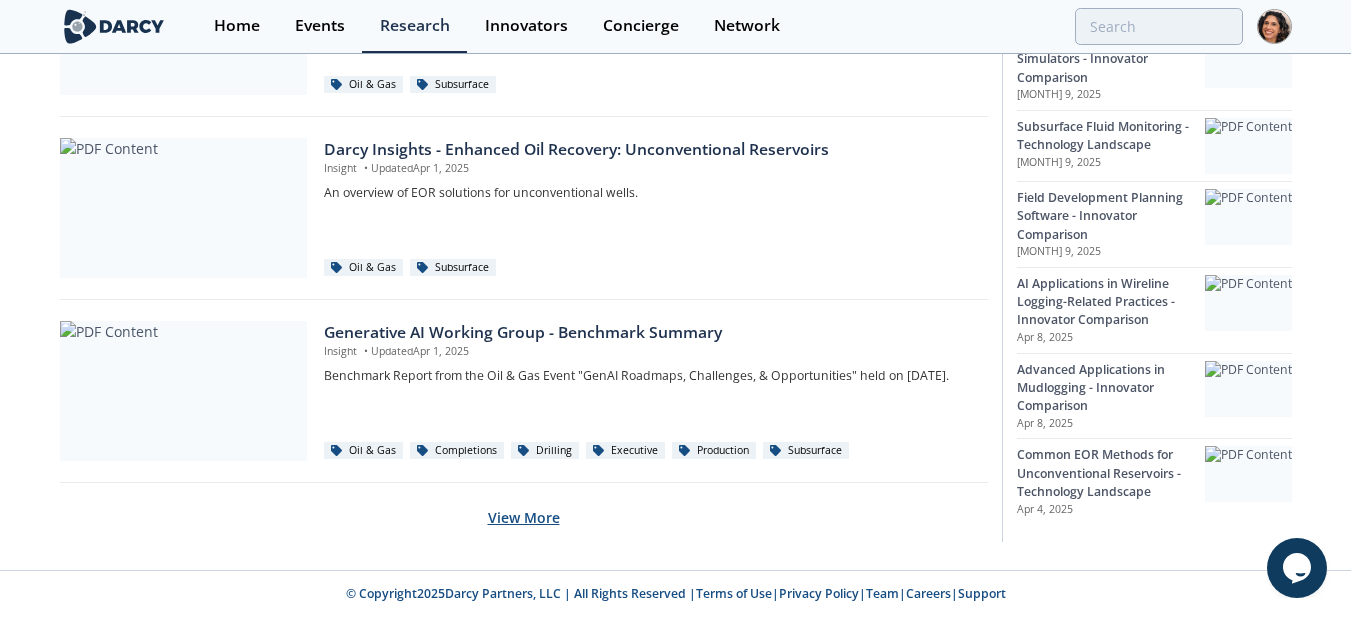click on "View More" at bounding box center [524, 517] 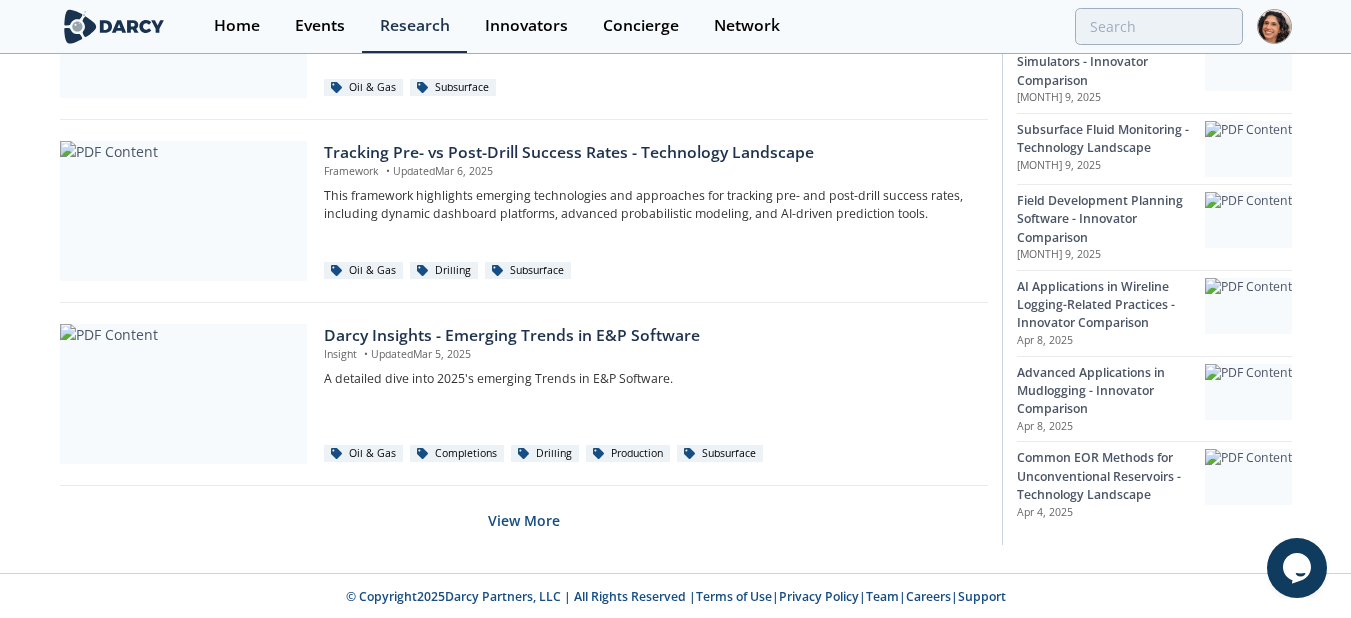 scroll, scrollTop: 6955, scrollLeft: 0, axis: vertical 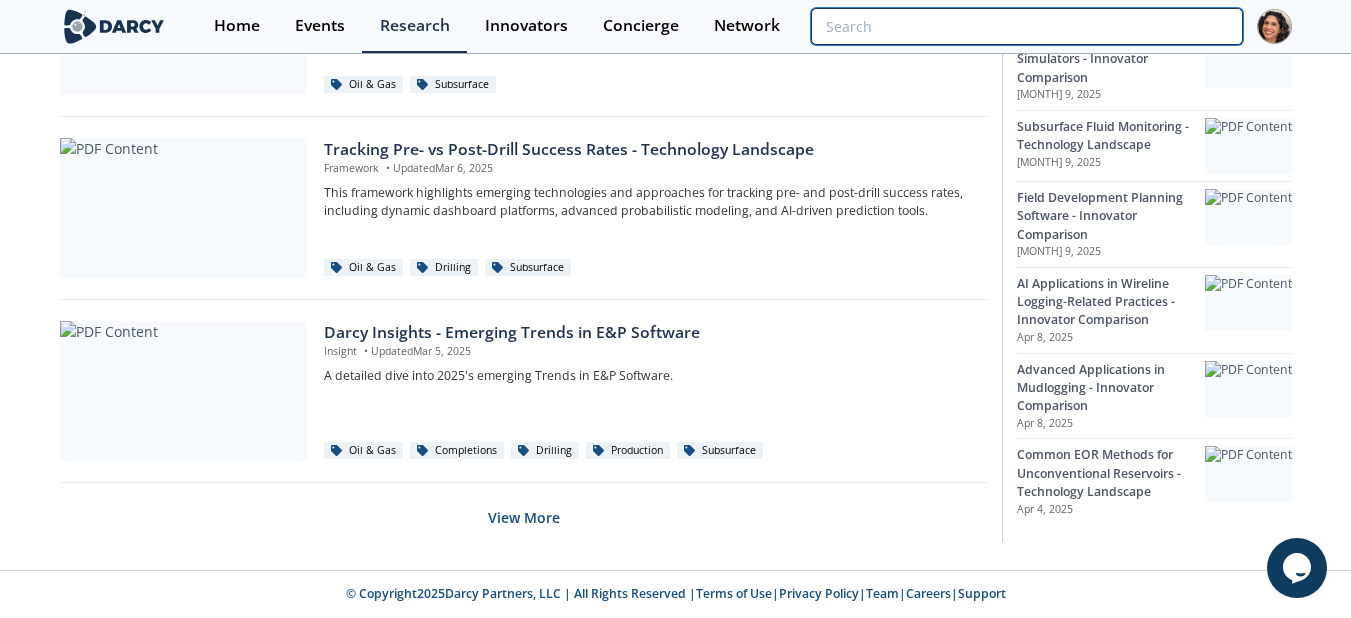 click at bounding box center (1026, 26) 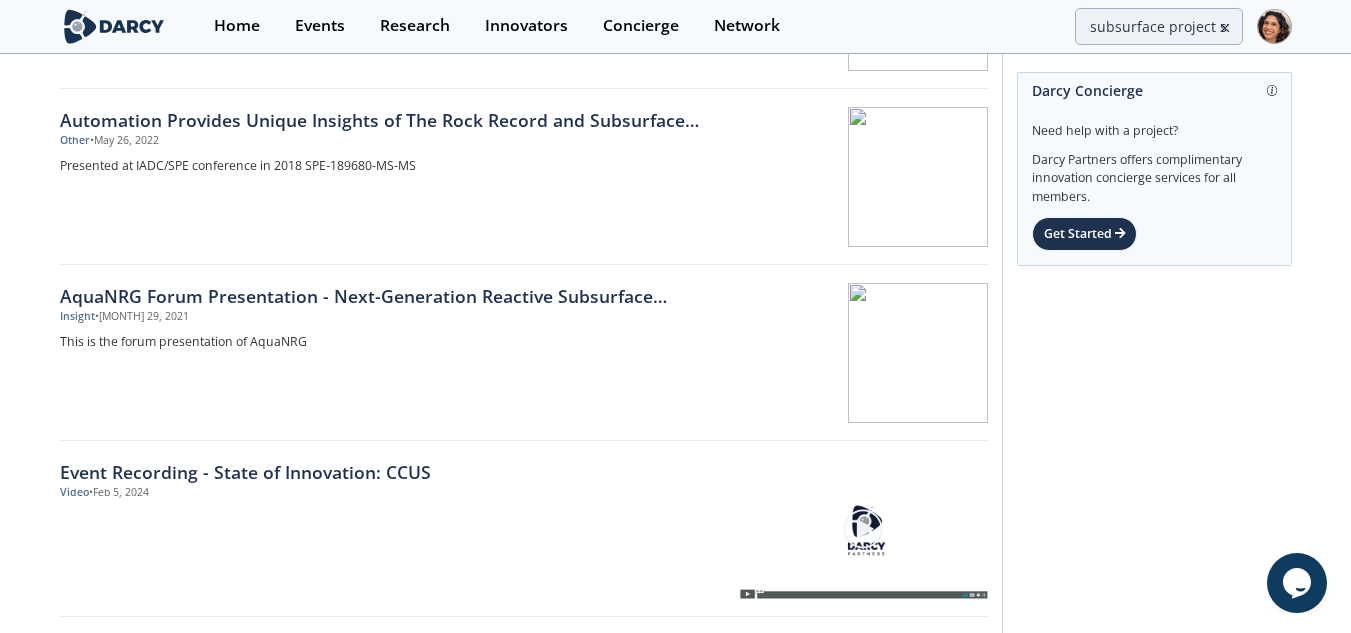 scroll, scrollTop: 2200, scrollLeft: 0, axis: vertical 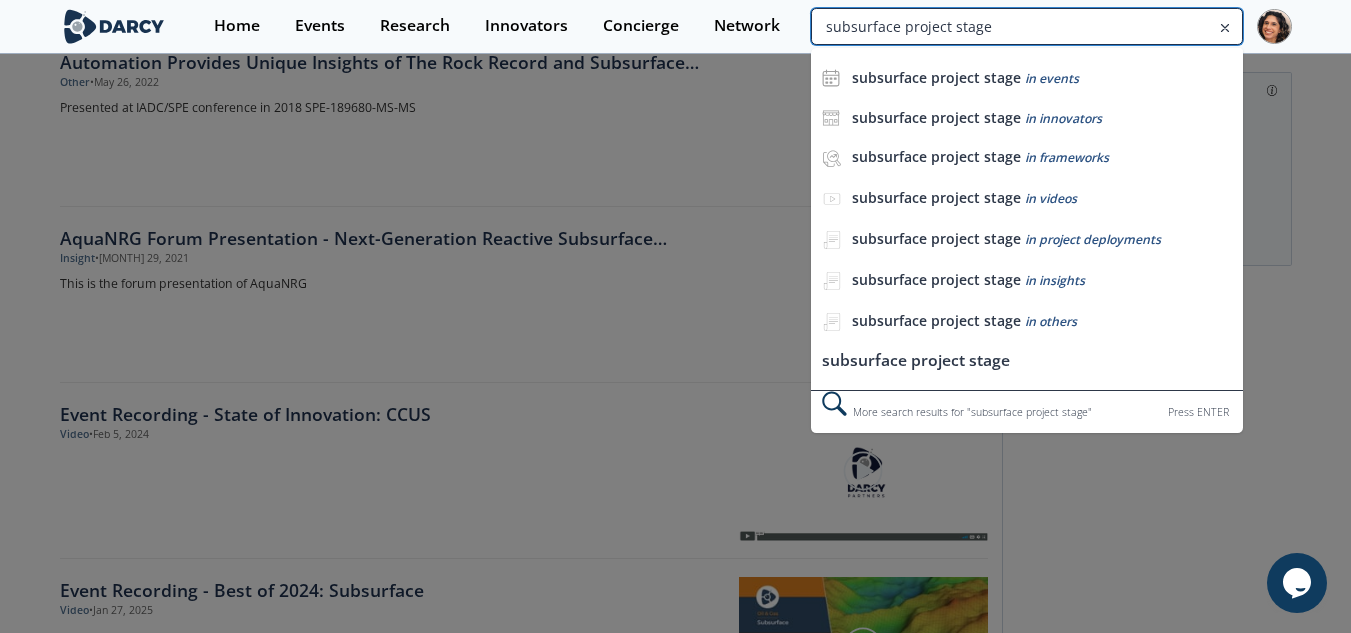 click on "subsurface project stage" at bounding box center [1026, 26] 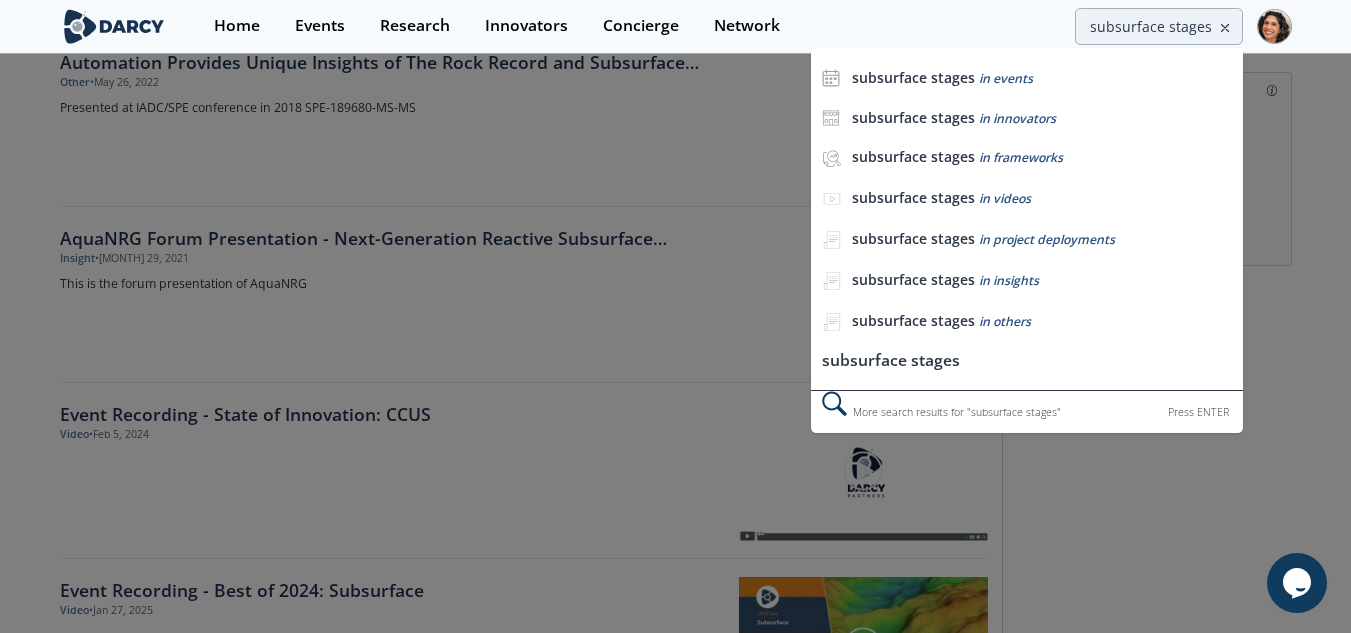scroll, scrollTop: 0, scrollLeft: 0, axis: both 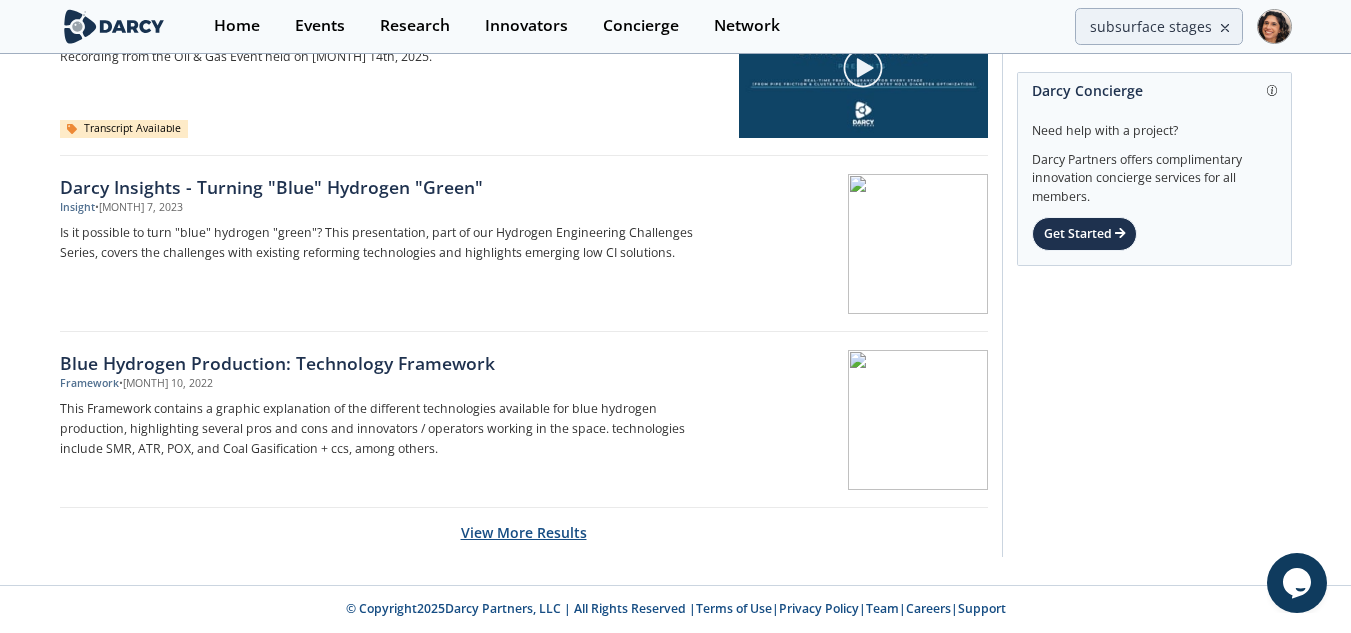 click on "View More Results" at bounding box center [524, 532] 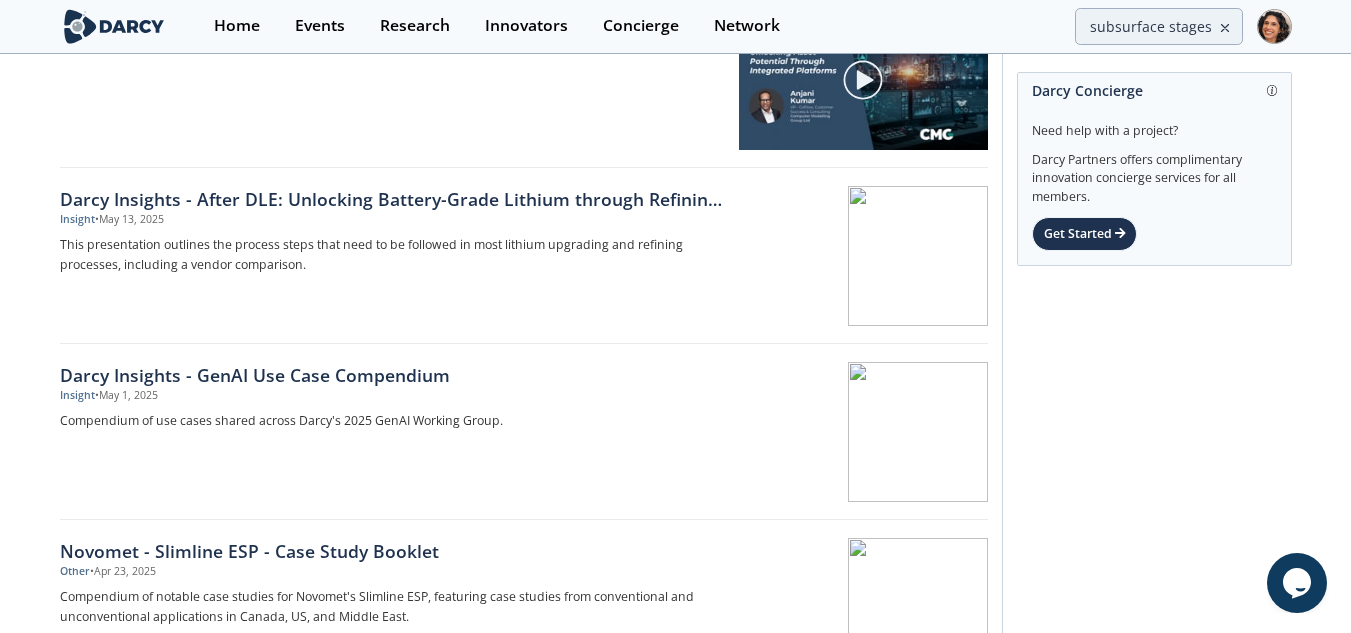 scroll, scrollTop: 4231, scrollLeft: 0, axis: vertical 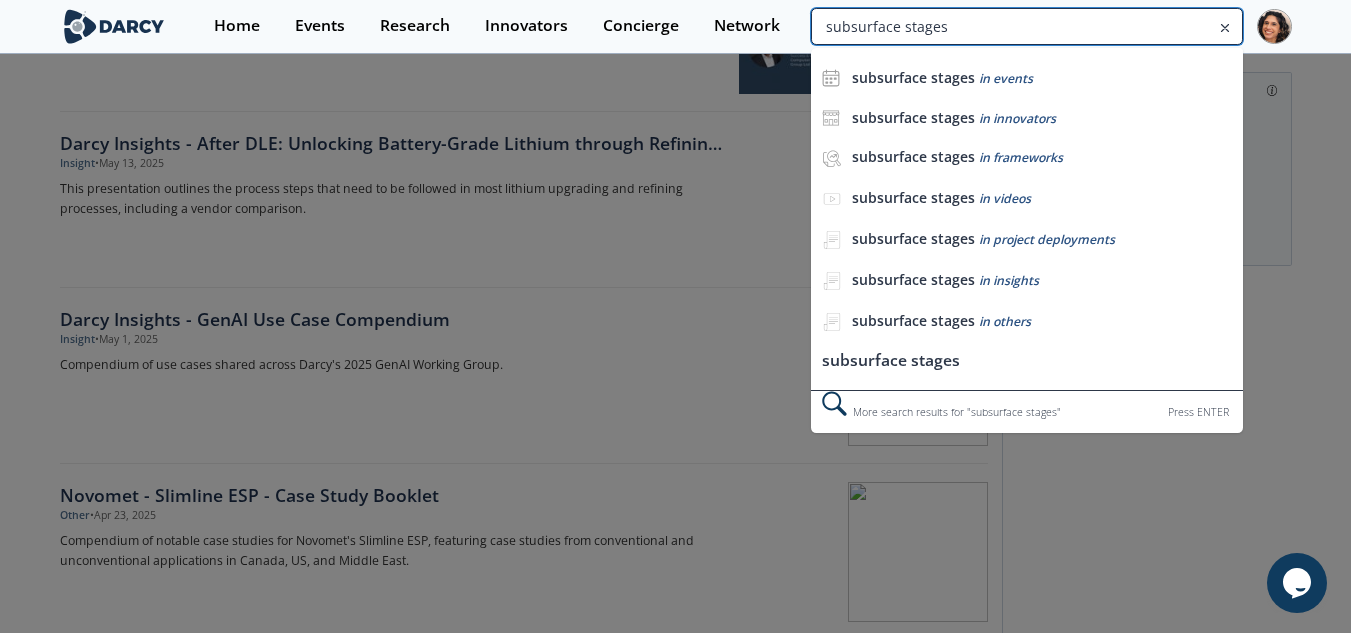 click on "subsurface stages" at bounding box center (1026, 26) 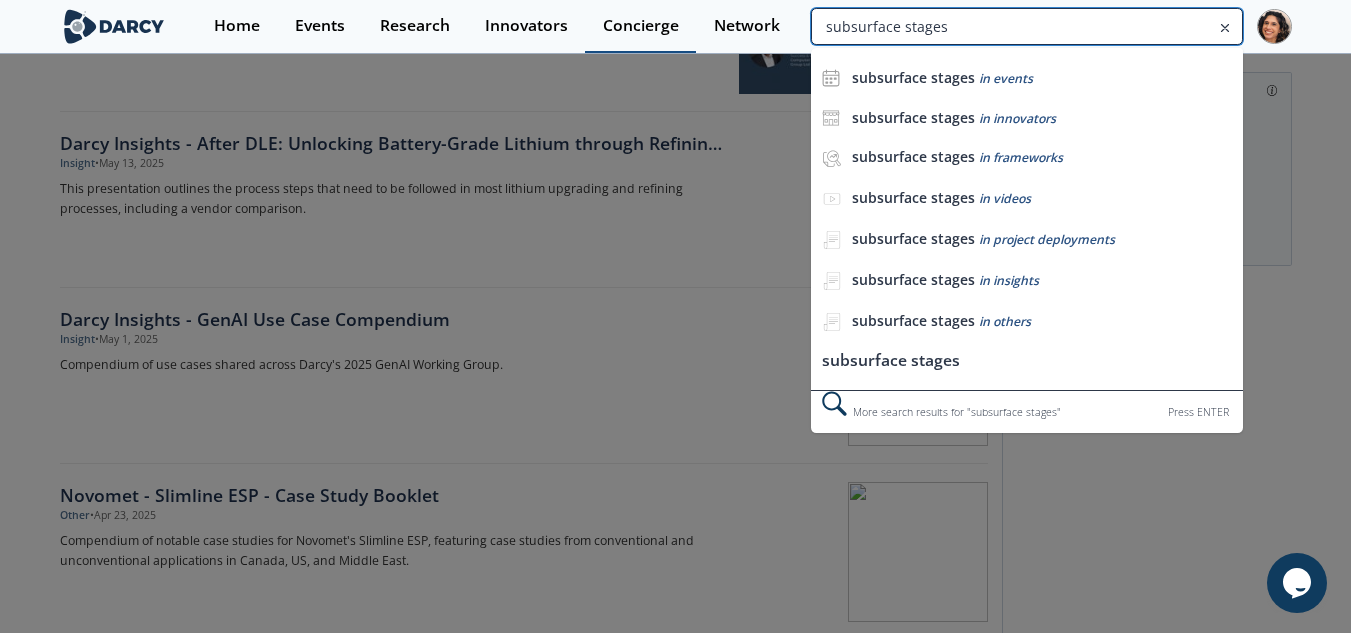 drag, startPoint x: 1059, startPoint y: 32, endPoint x: 680, endPoint y: 29, distance: 379.01187 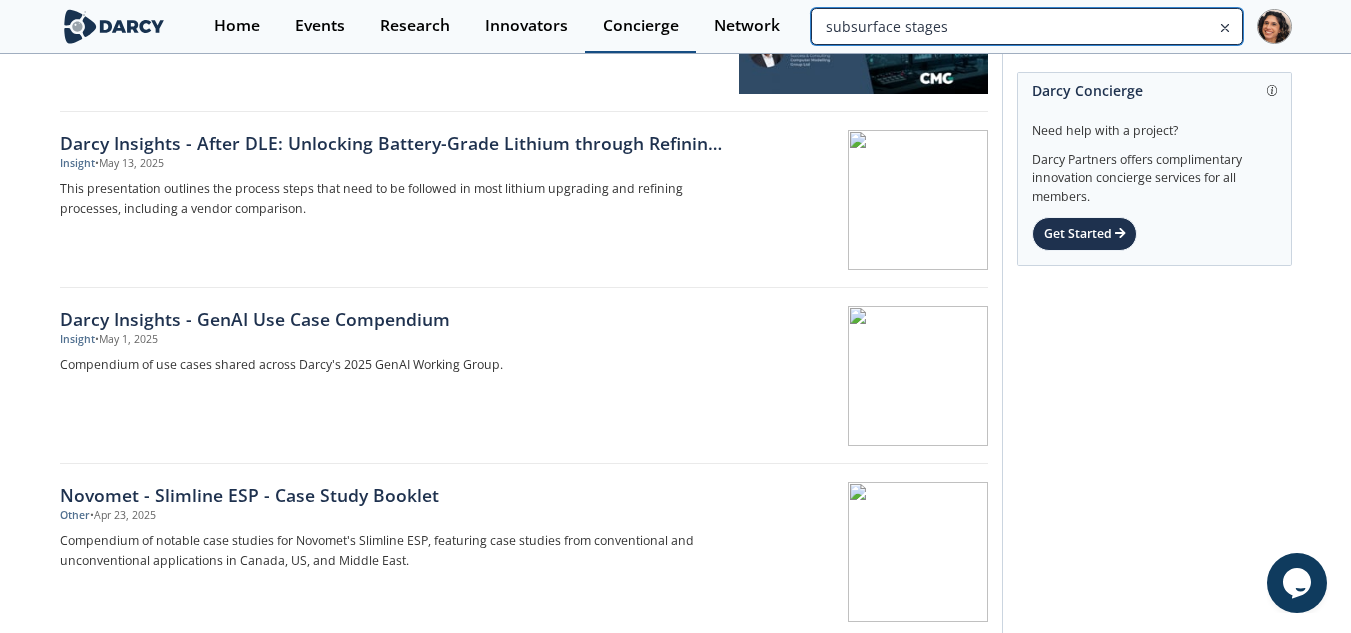 type on "o" 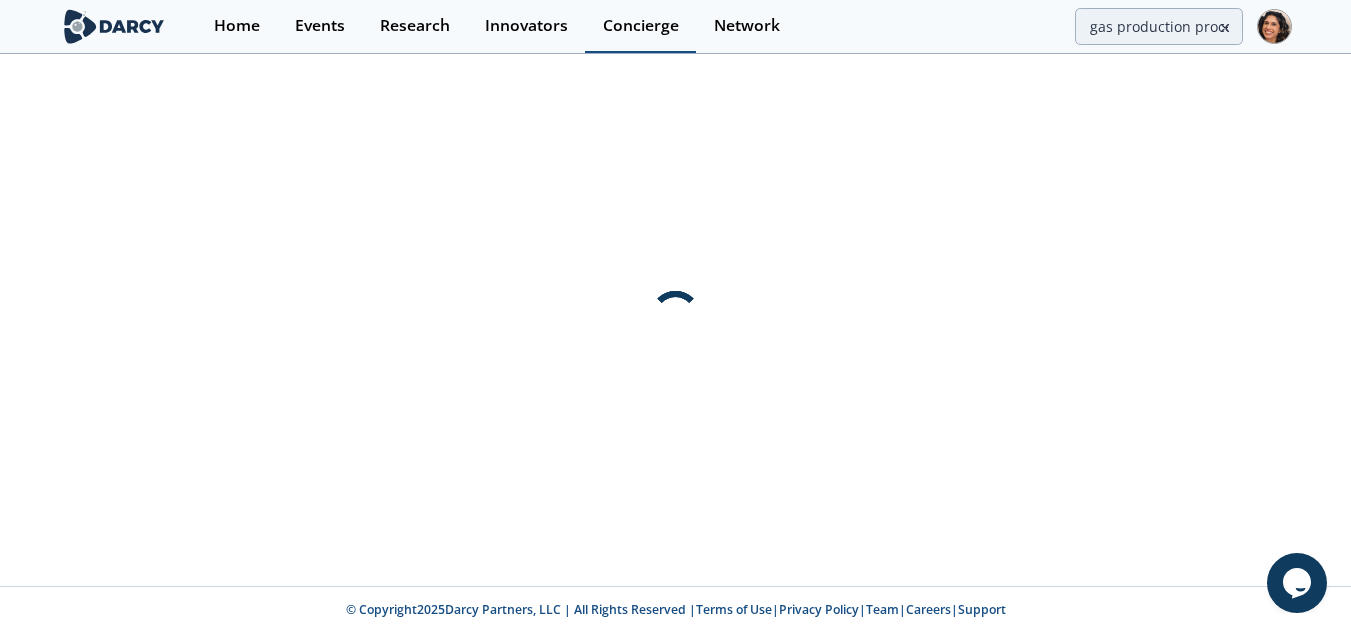 scroll, scrollTop: 0, scrollLeft: 0, axis: both 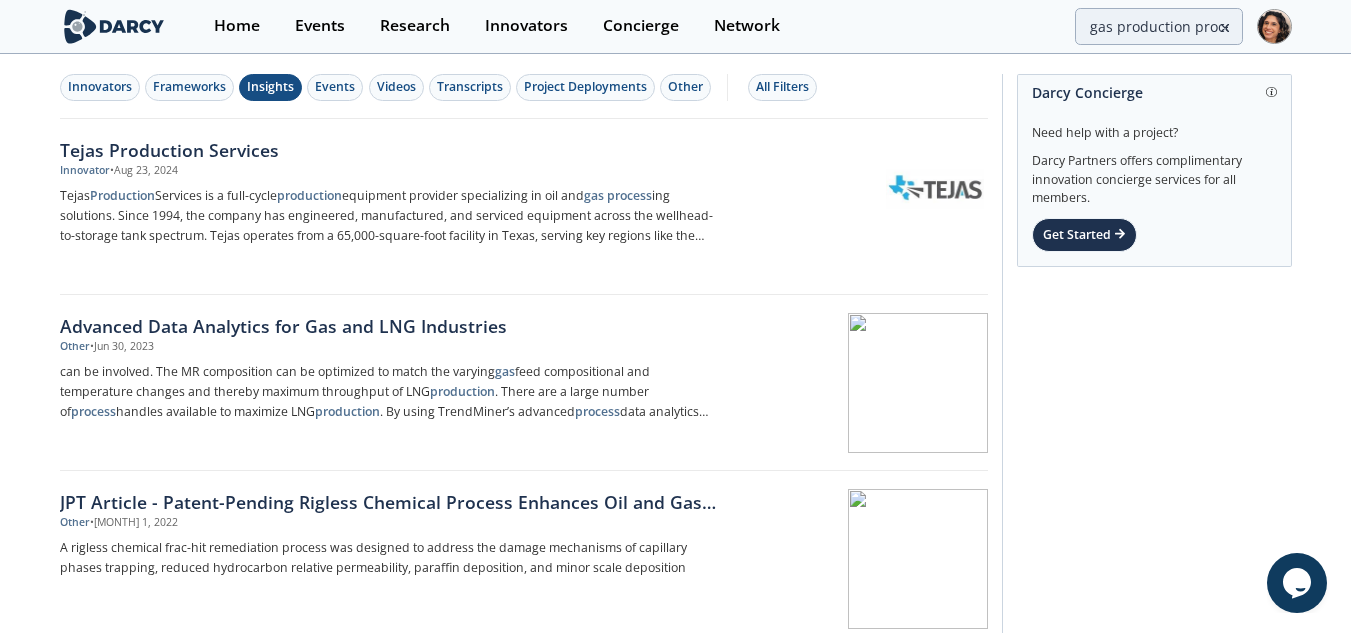 click on "Insights" at bounding box center [270, 87] 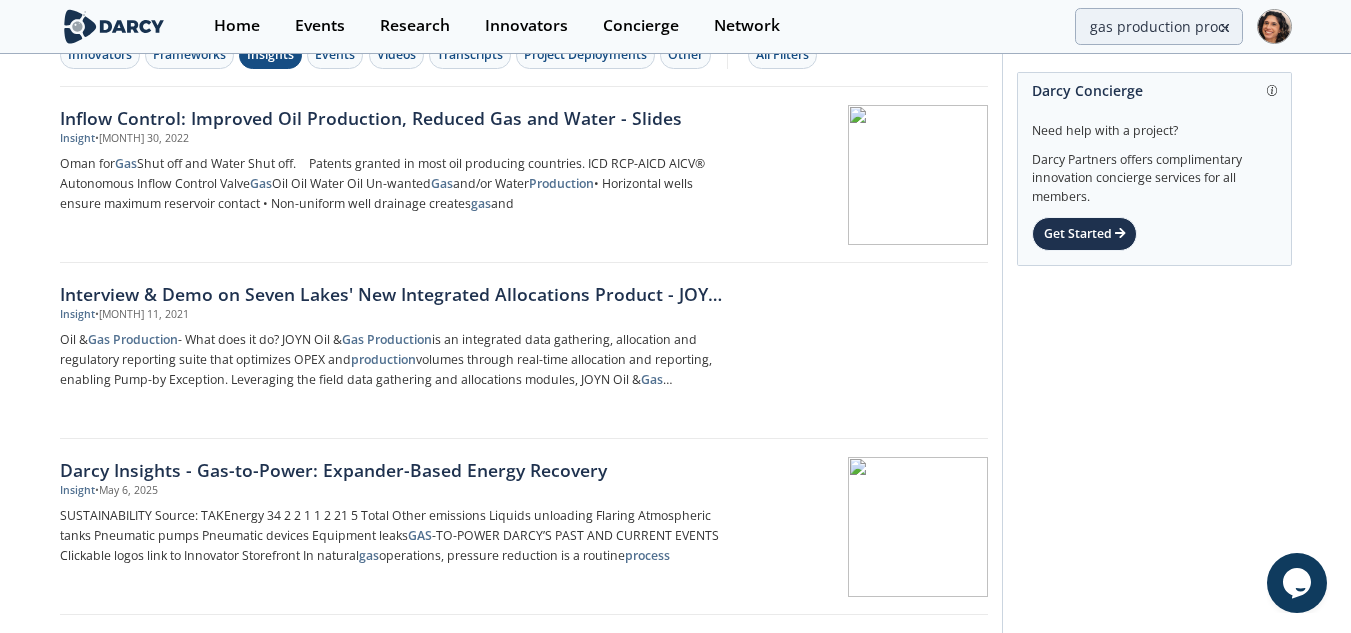 scroll, scrollTop: 0, scrollLeft: 0, axis: both 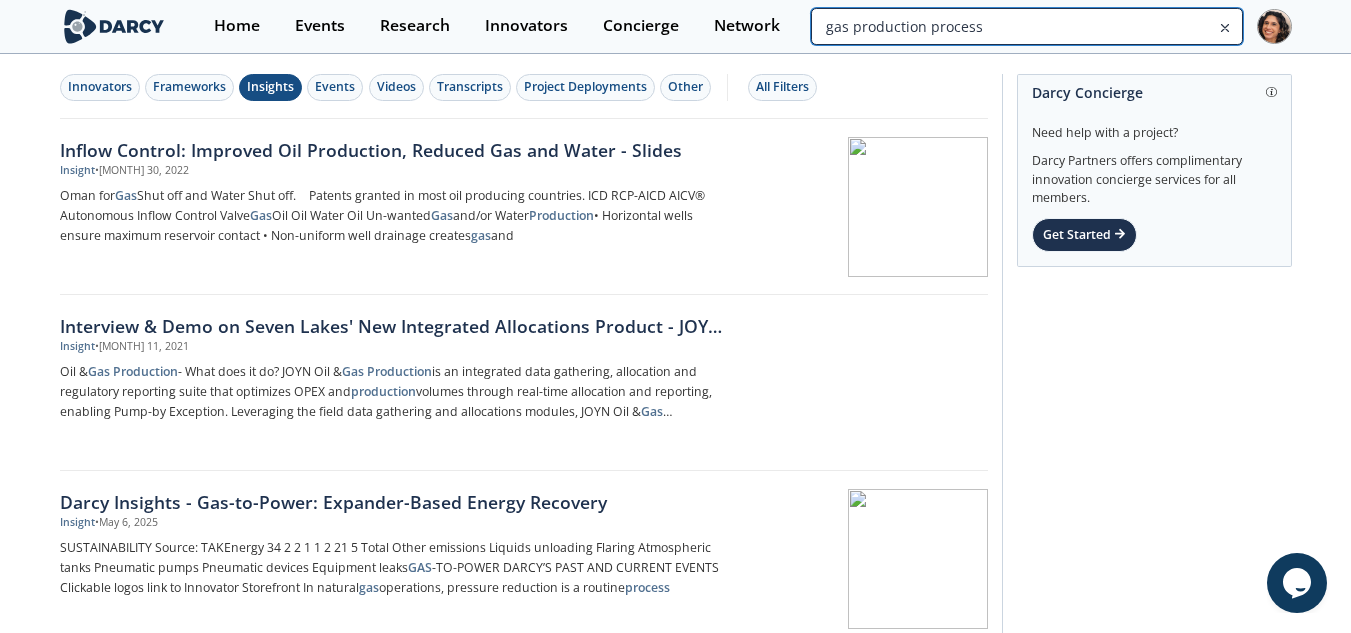 click on "gas production process" at bounding box center [1026, 26] 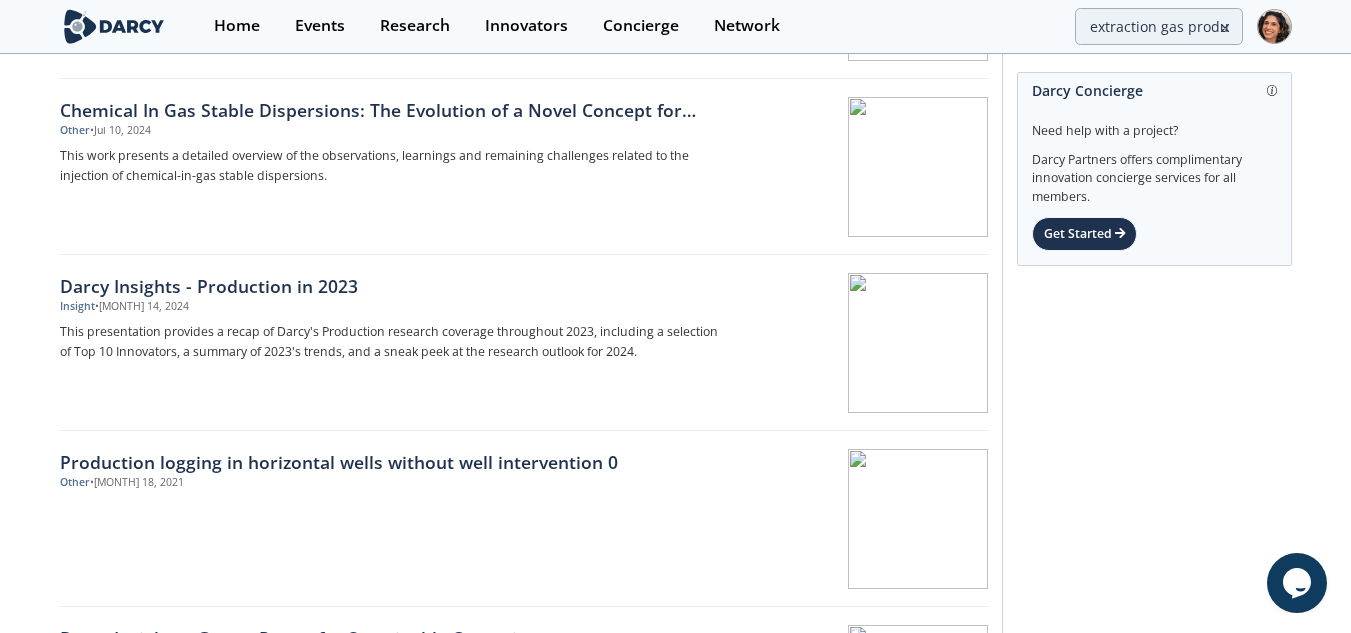 scroll, scrollTop: 400, scrollLeft: 0, axis: vertical 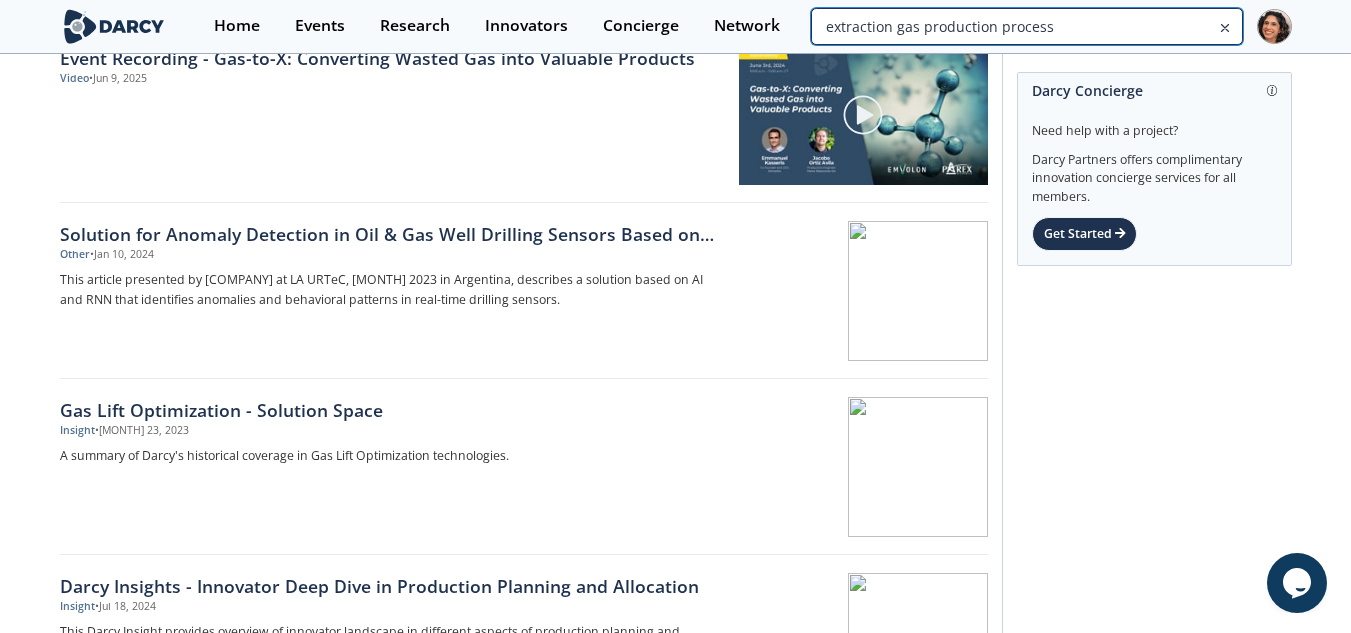 click on "extraction gas production process" at bounding box center (1026, 26) 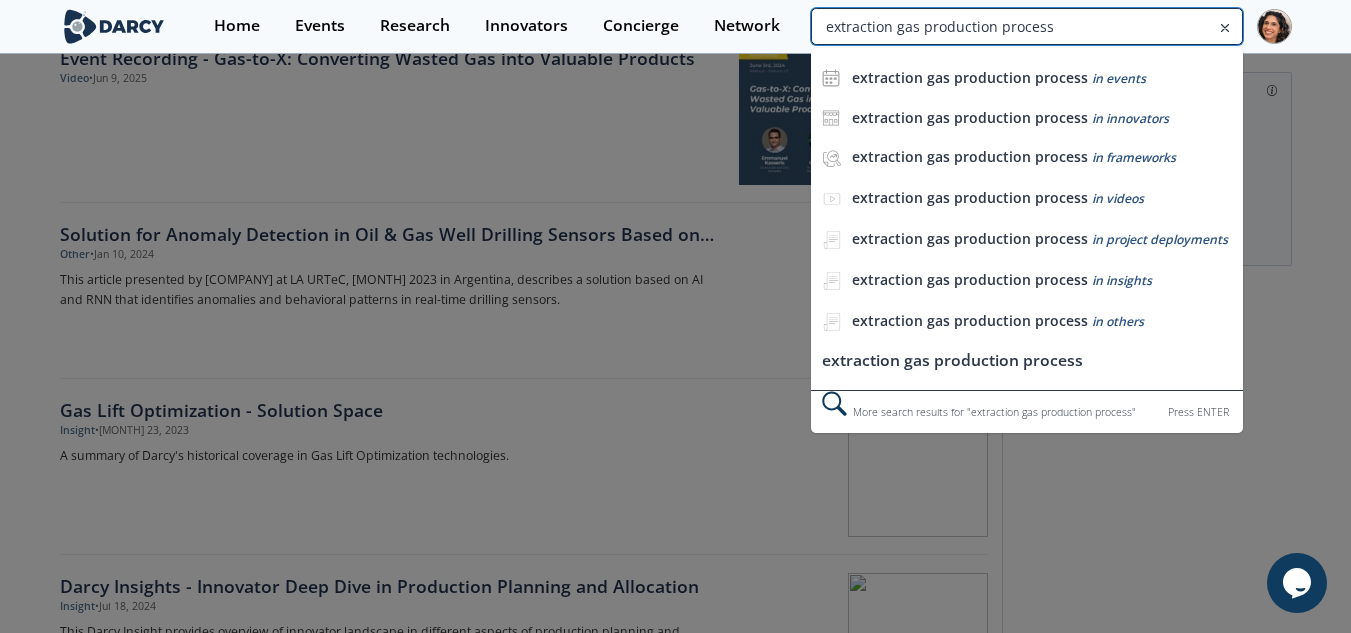 drag, startPoint x: 990, startPoint y: 27, endPoint x: 645, endPoint y: -21, distance: 348.32312 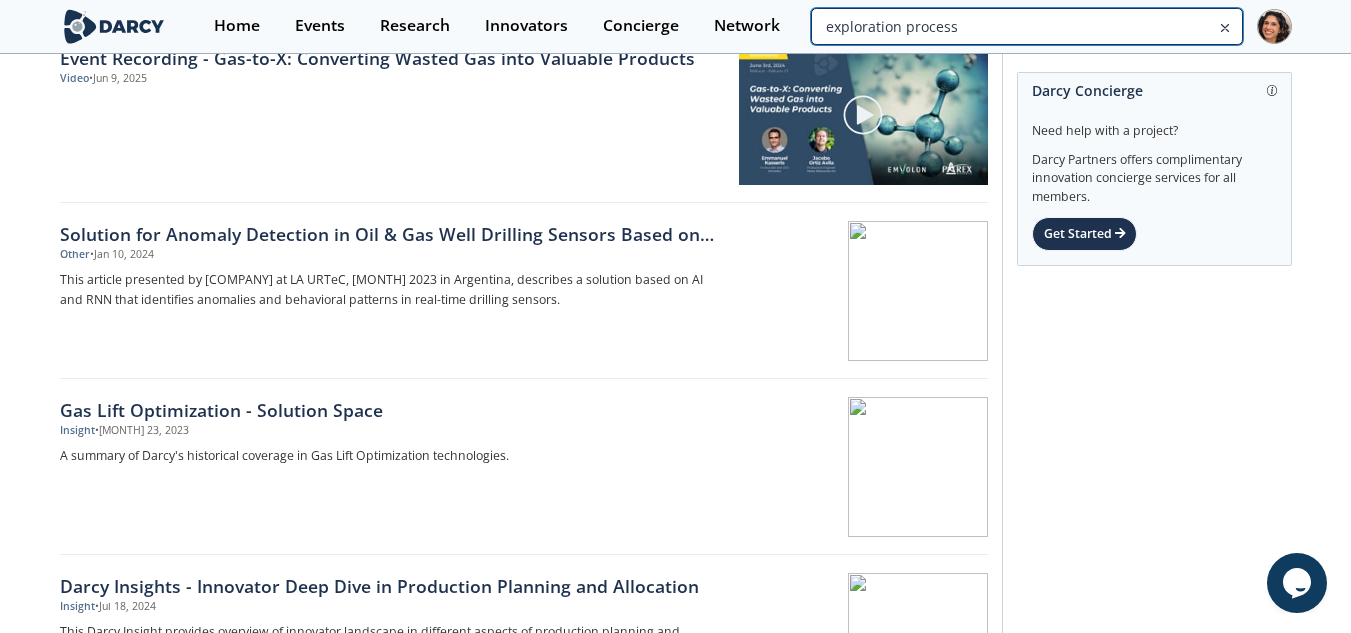 type on "exploration process" 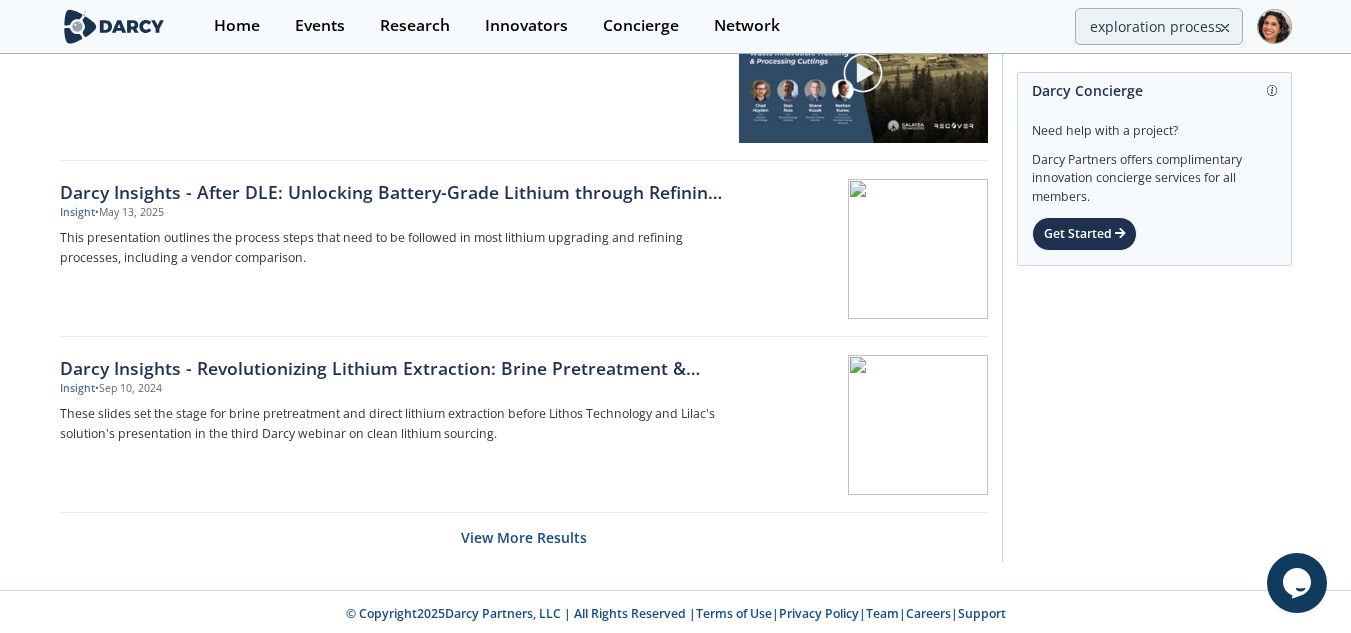 scroll, scrollTop: 3131, scrollLeft: 0, axis: vertical 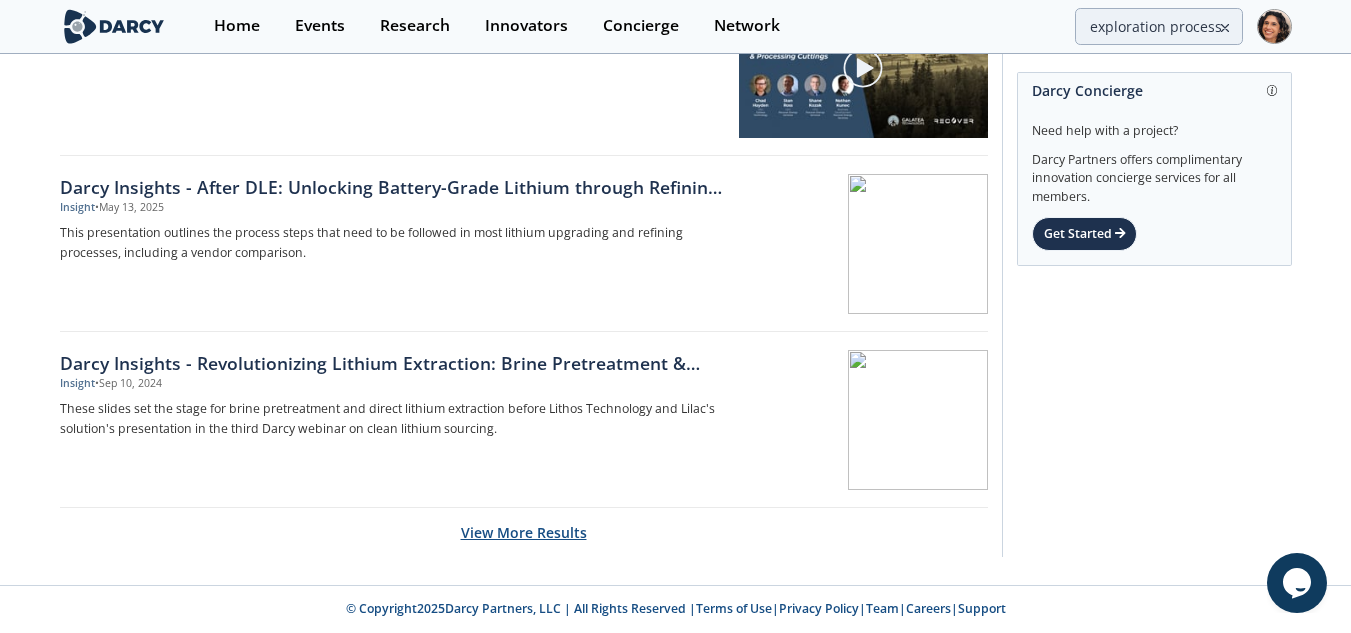 click on "View More Results" at bounding box center (524, 532) 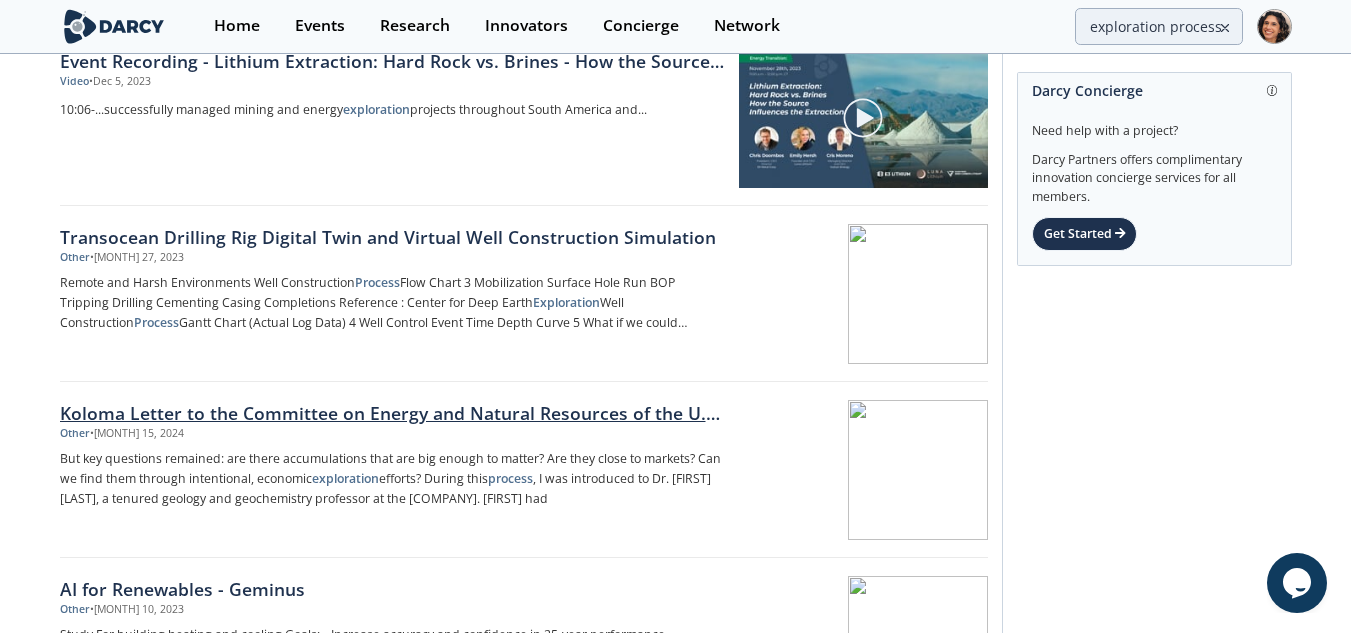 scroll, scrollTop: 3731, scrollLeft: 0, axis: vertical 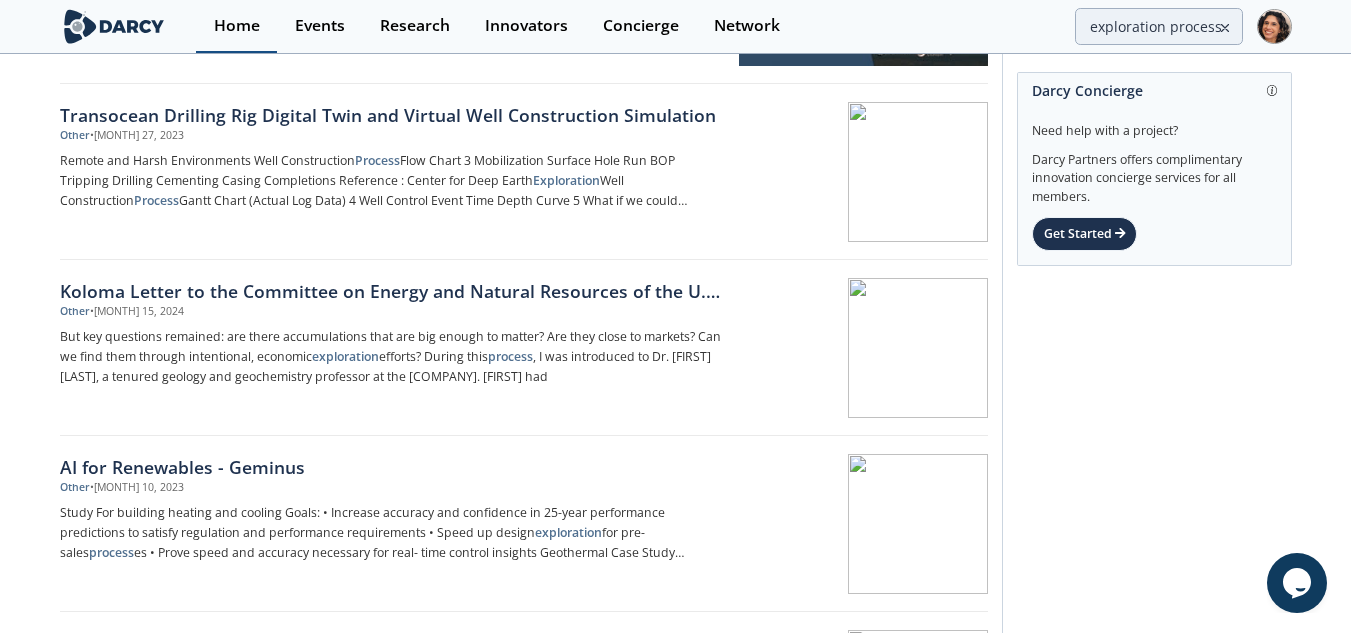 click on "Home" at bounding box center (237, 26) 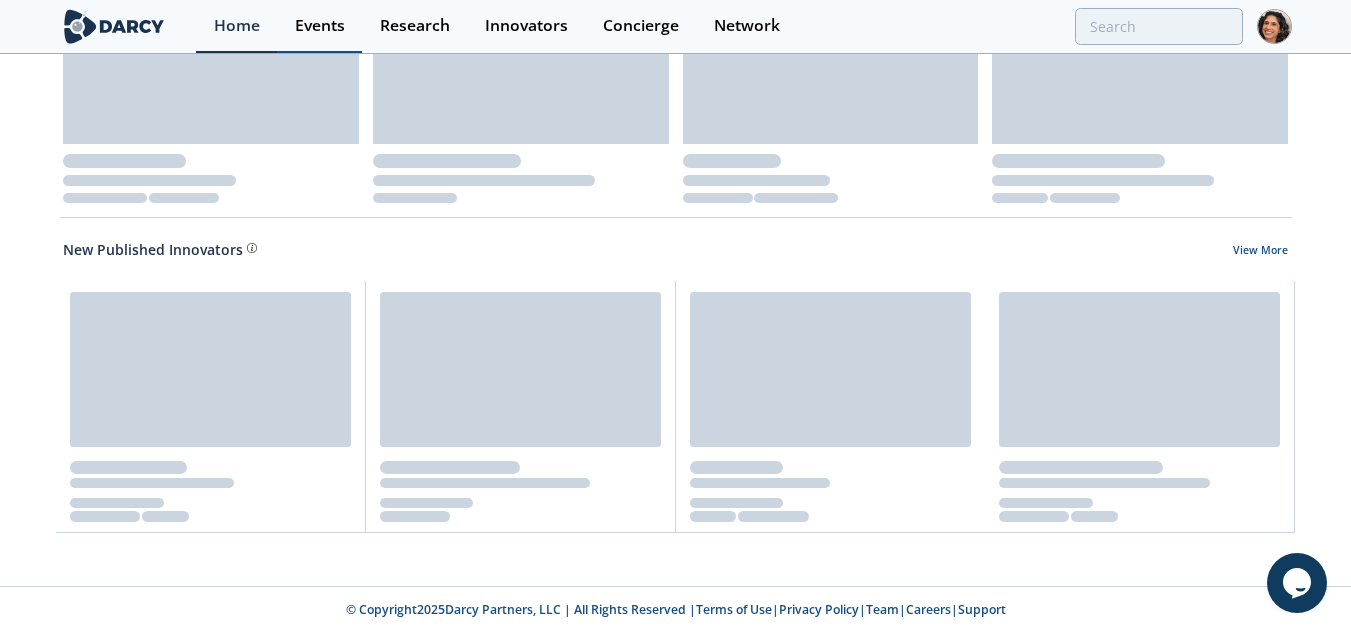 click on "Events" at bounding box center (319, 26) 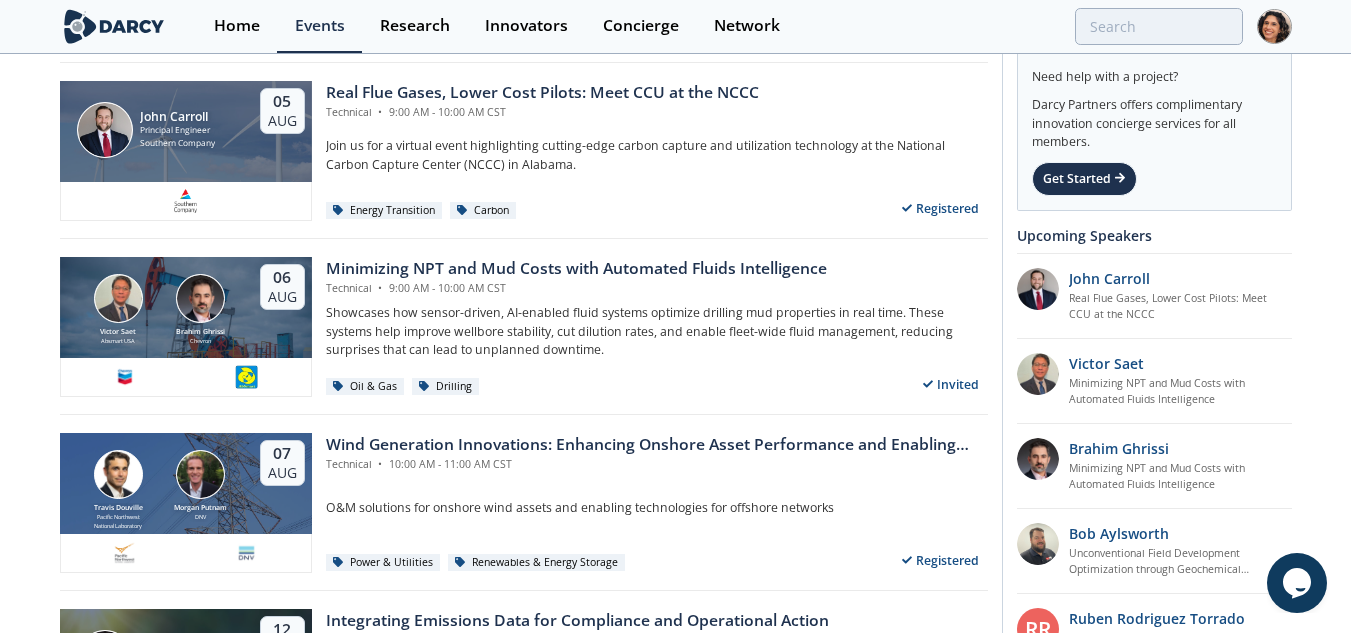 scroll, scrollTop: 100, scrollLeft: 0, axis: vertical 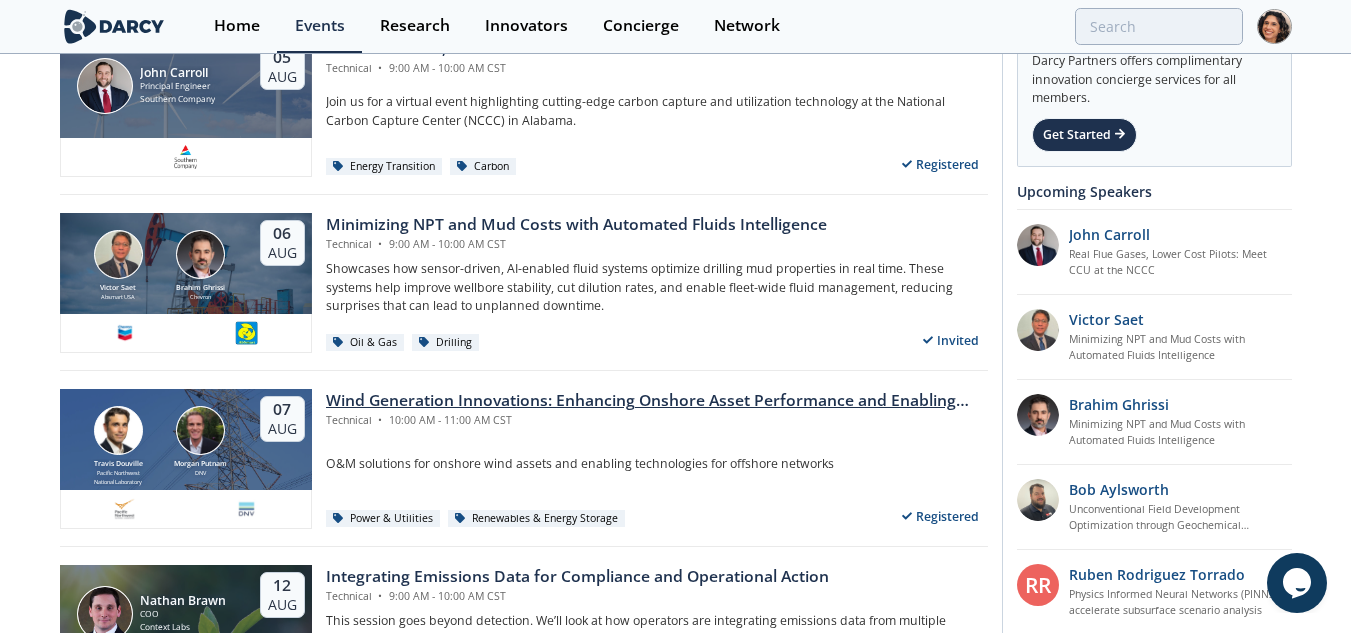 click on "Wind Generation Innovations: Enhancing Onshore Asset Performance and Enabling Offshore Networks" at bounding box center [657, 401] 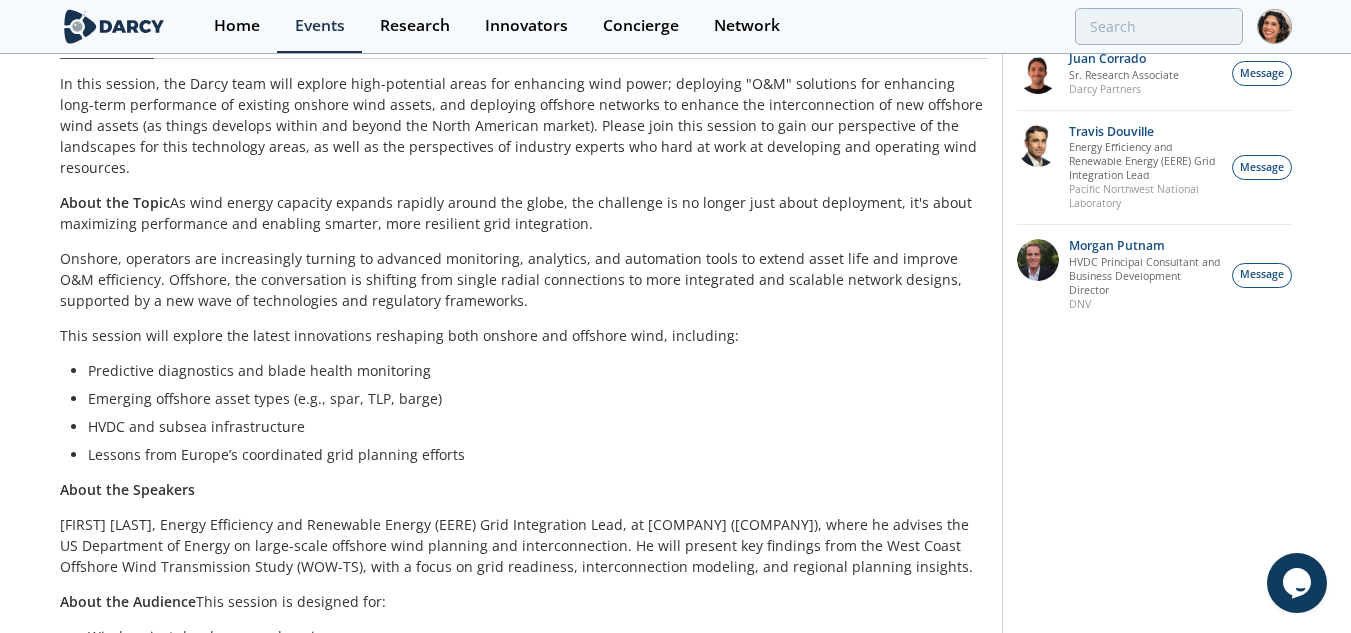 scroll, scrollTop: 0, scrollLeft: 0, axis: both 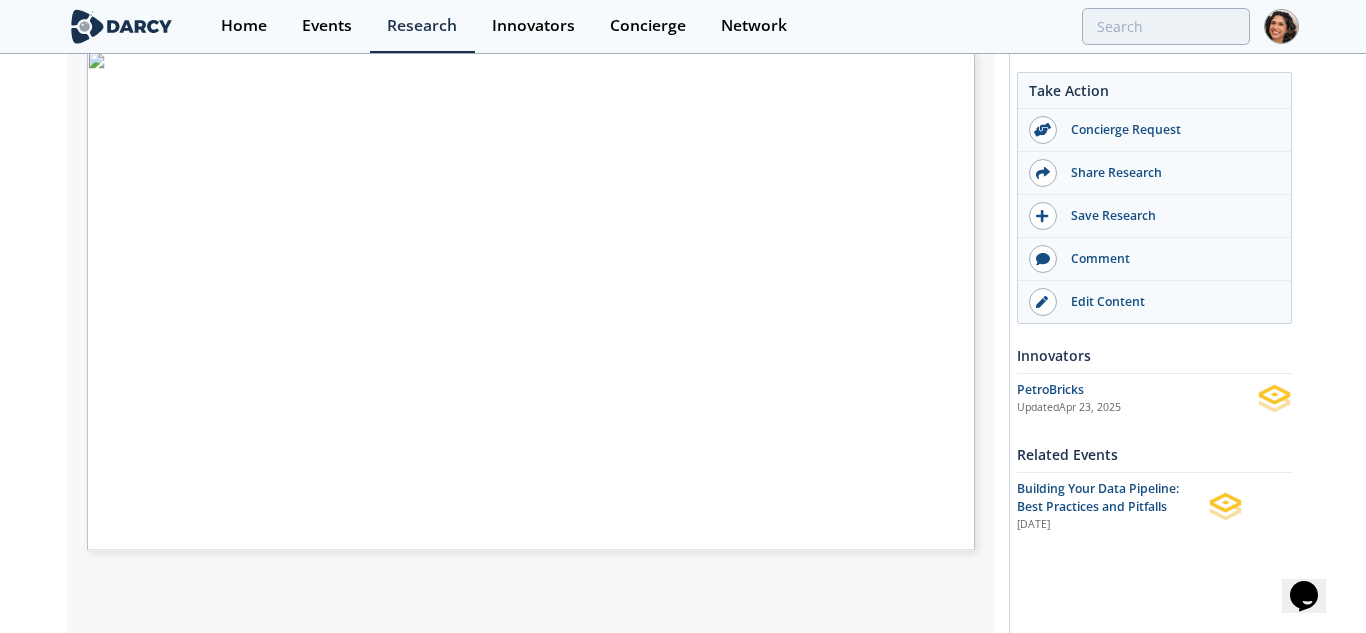 type on "2" 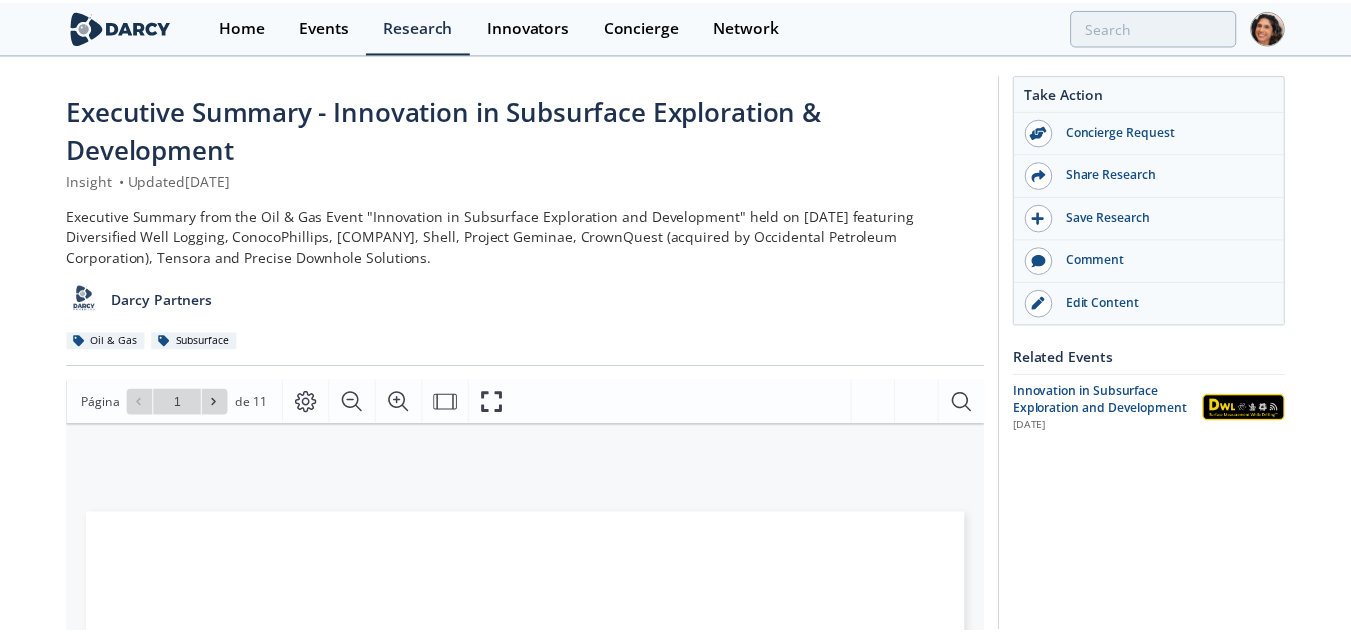 scroll, scrollTop: 0, scrollLeft: 0, axis: both 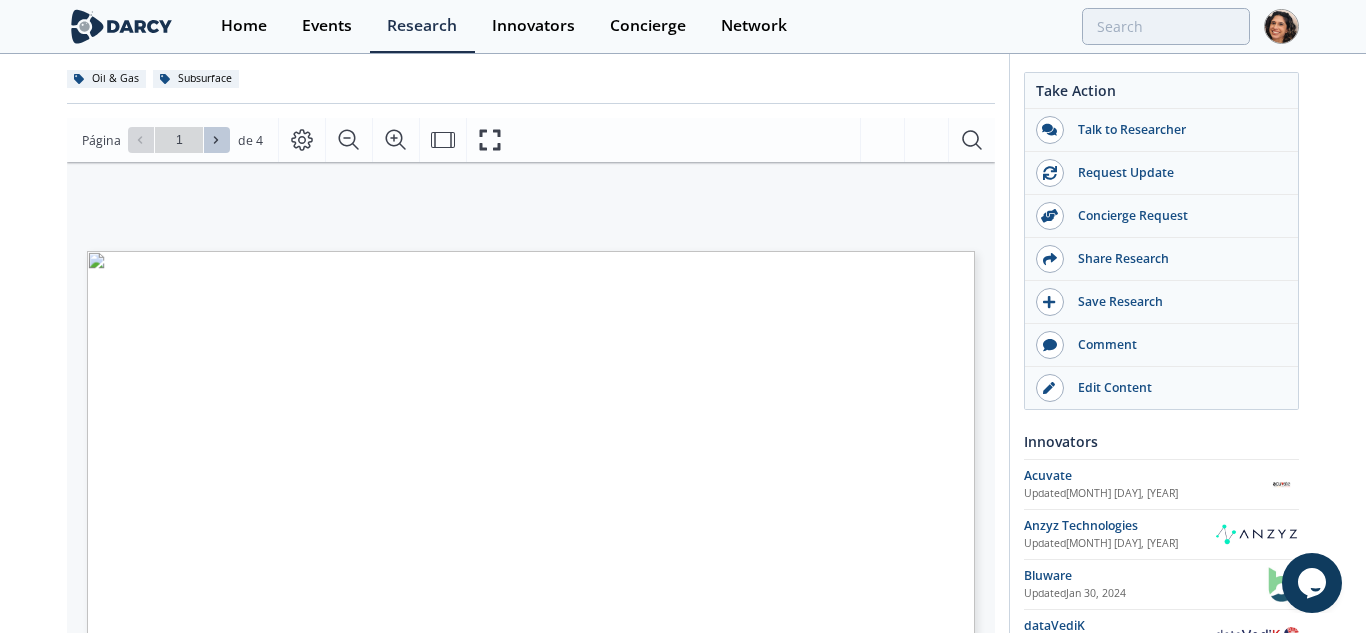 click 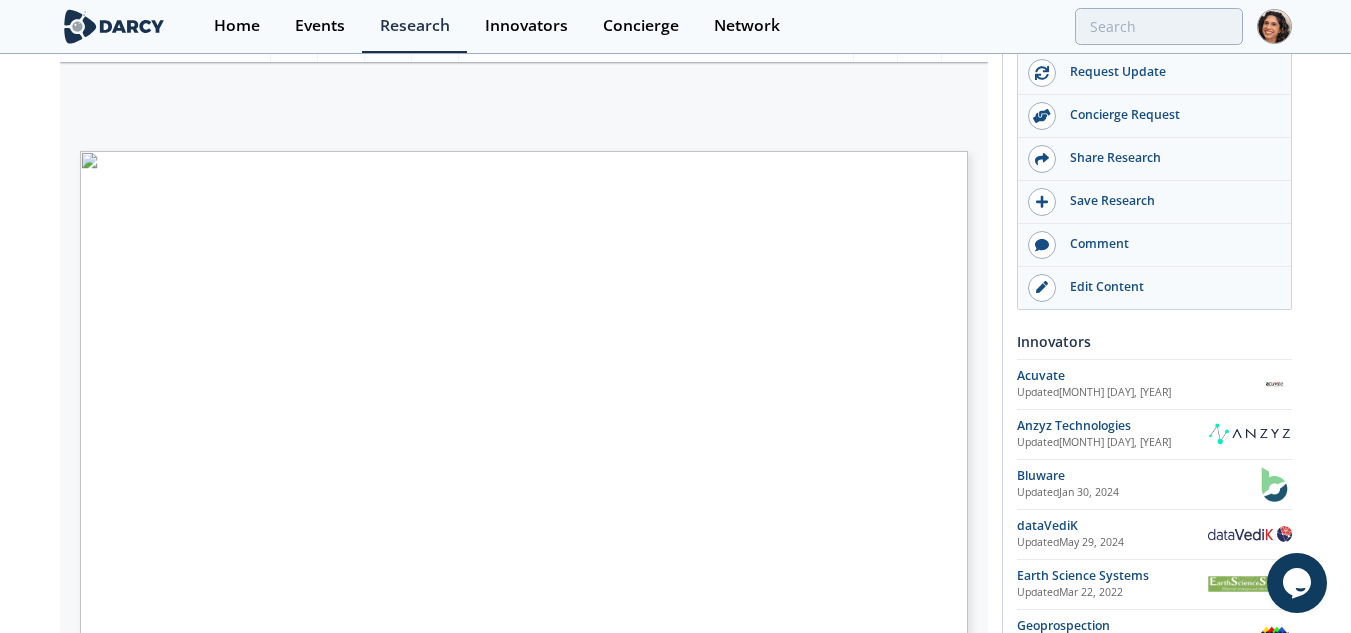 scroll, scrollTop: 181, scrollLeft: 0, axis: vertical 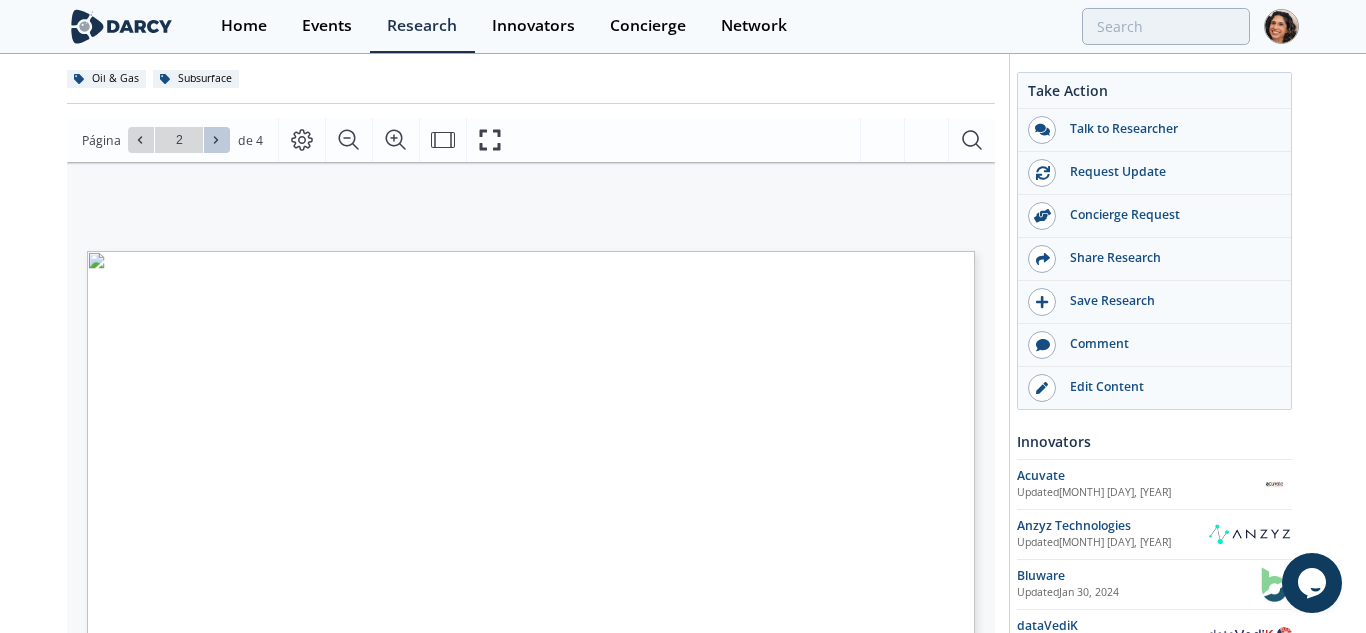 click at bounding box center [217, 140] 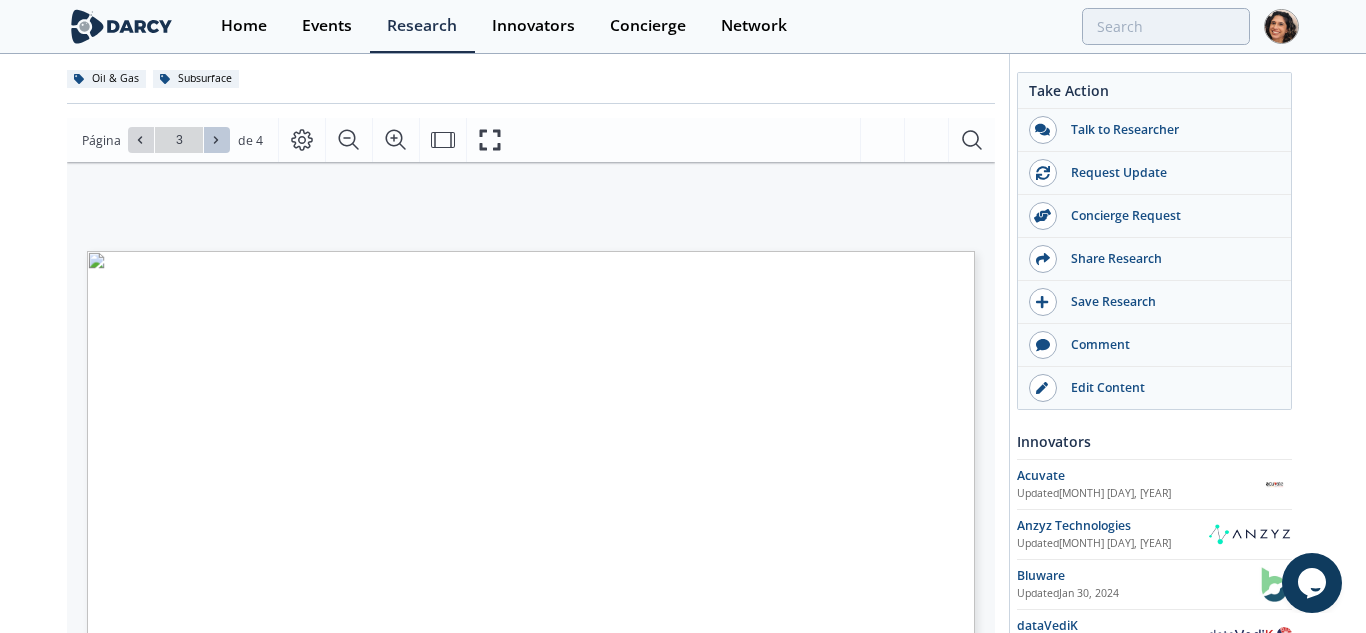 click at bounding box center (217, 140) 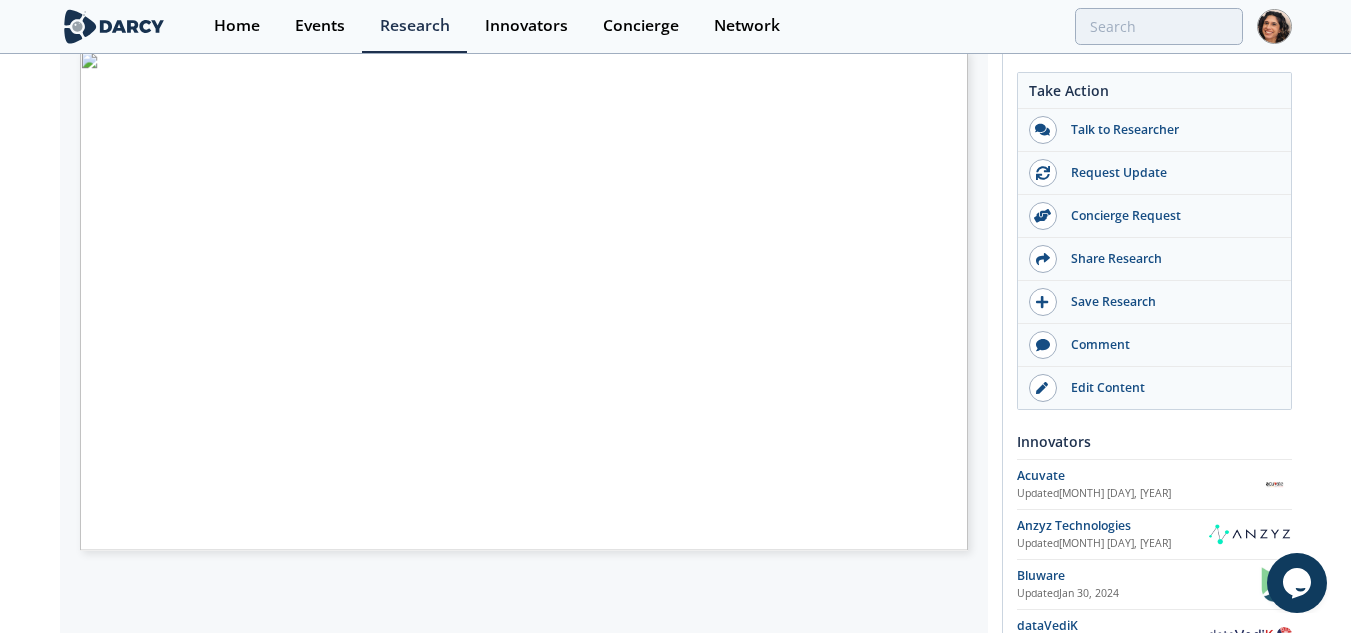 scroll, scrollTop: 0, scrollLeft: 0, axis: both 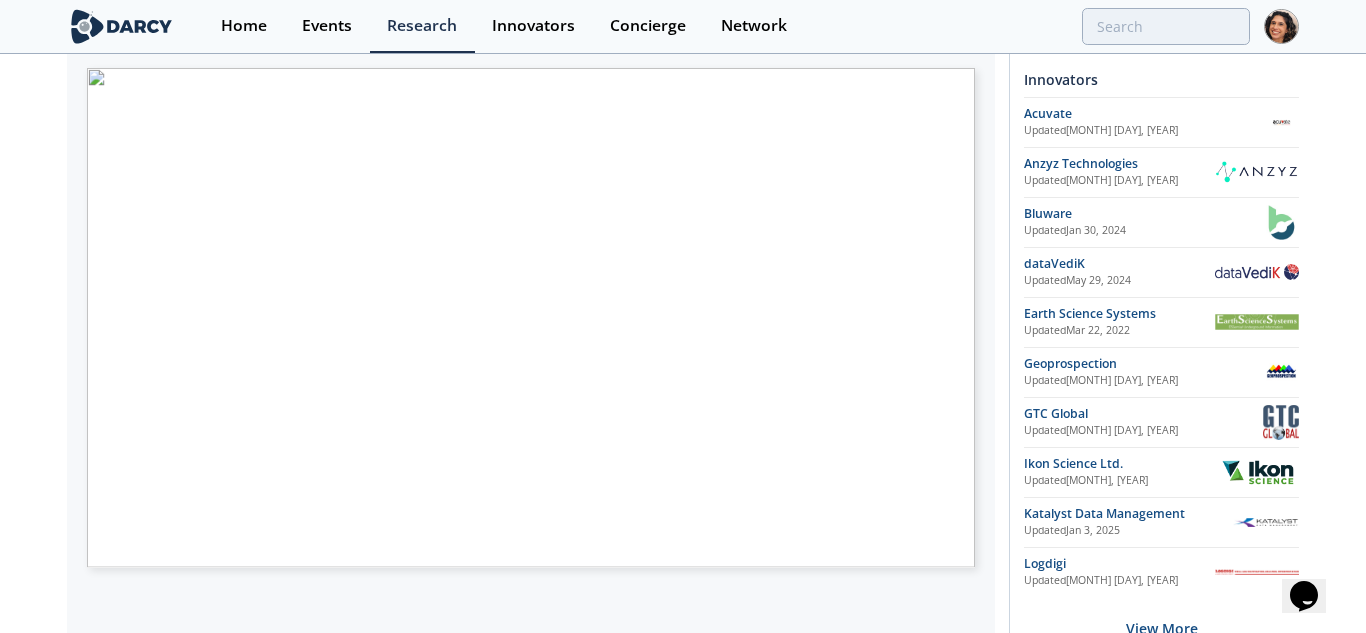 type on "3" 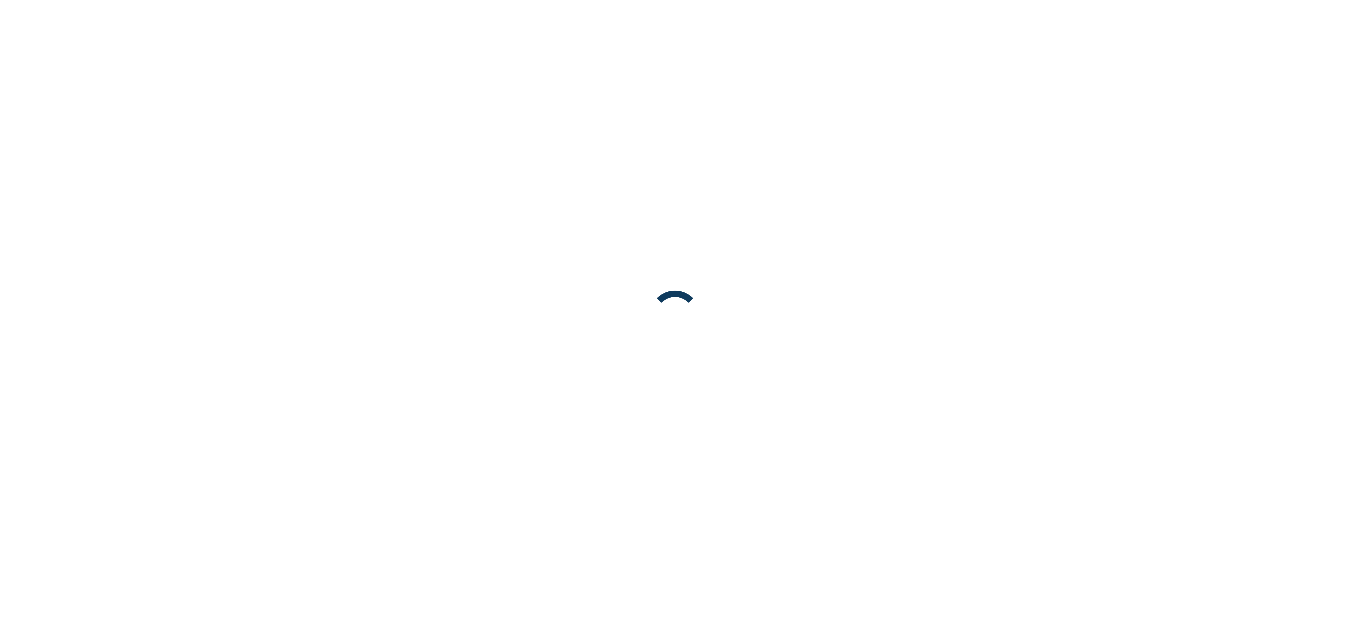 scroll, scrollTop: 0, scrollLeft: 0, axis: both 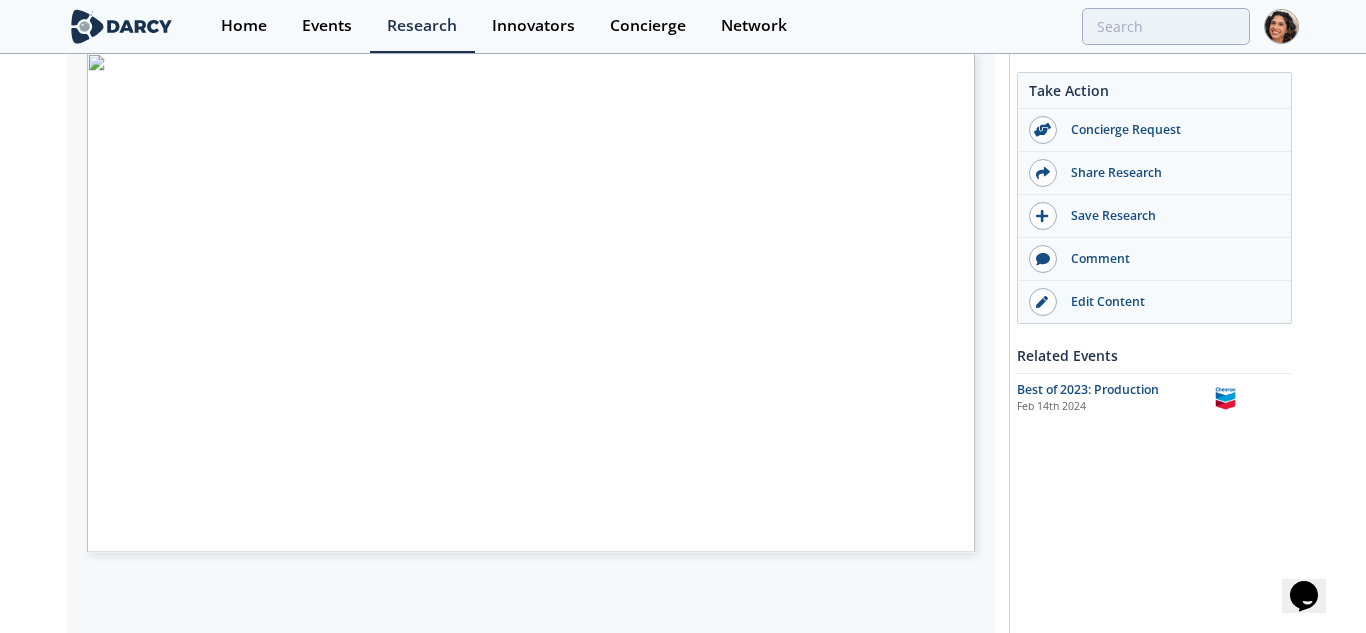 type on "2" 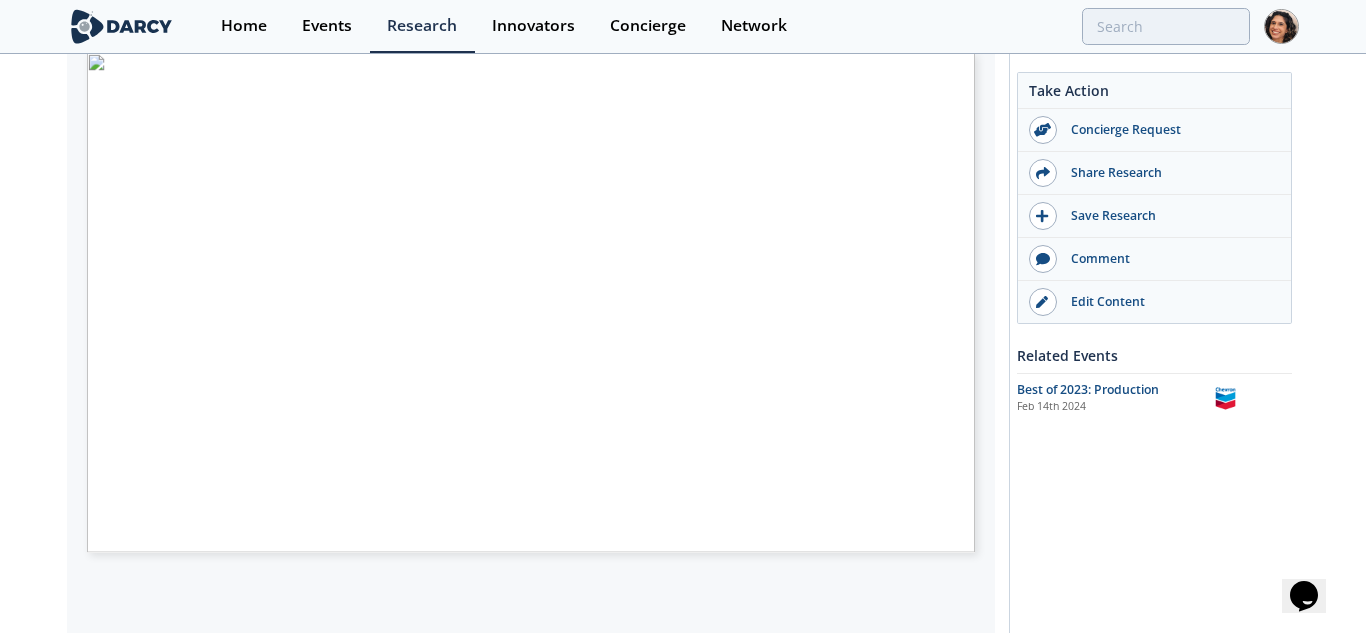 type on "3" 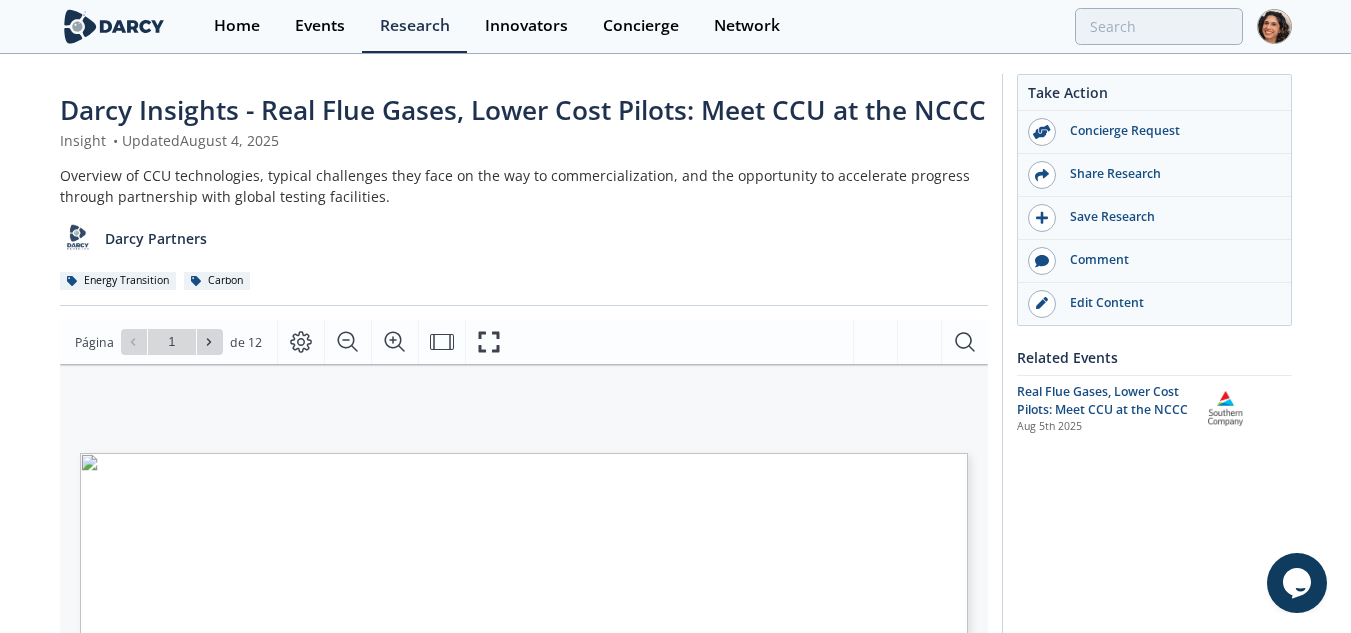 scroll, scrollTop: 0, scrollLeft: 0, axis: both 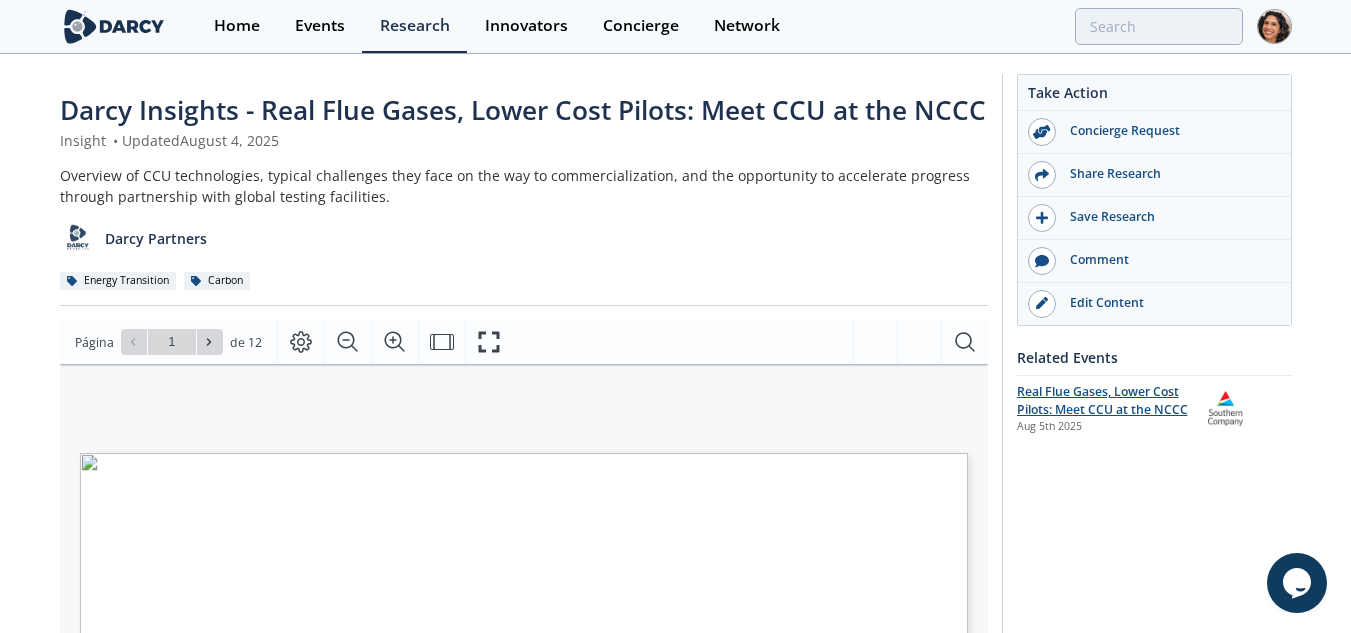 click on "Real Flue Gases, Lower Cost Pilots: Meet CCU at the NCCC" at bounding box center [1102, 400] 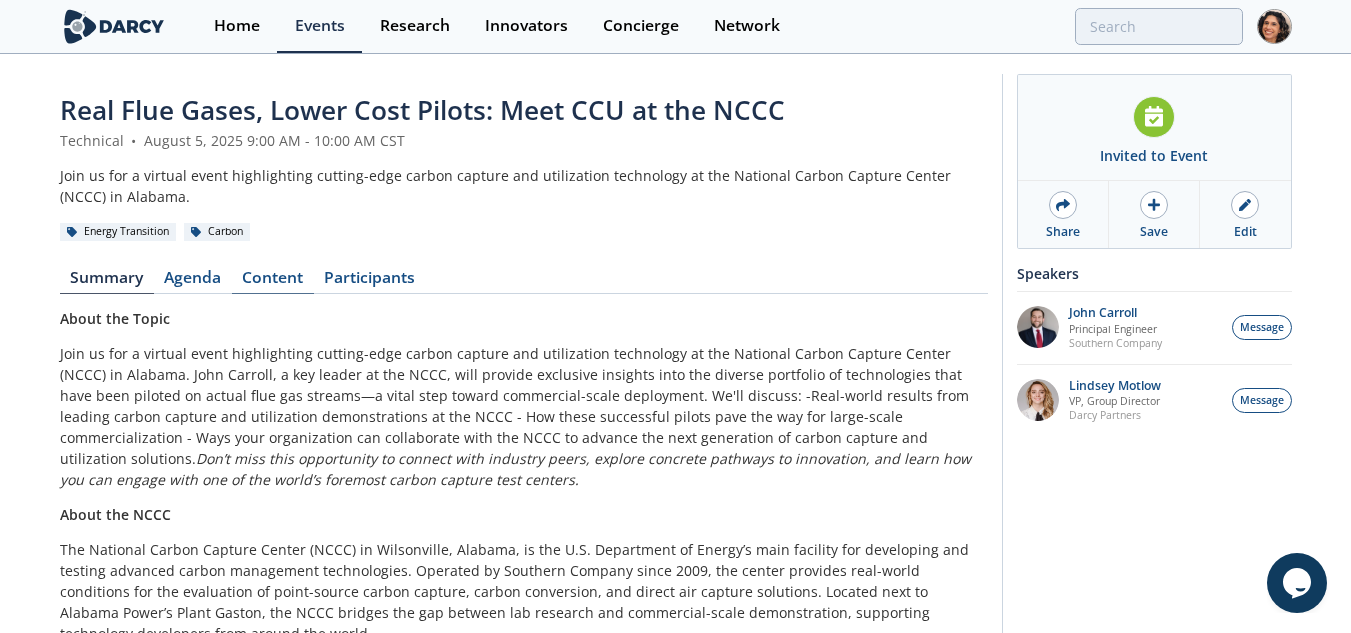 click on "Content" at bounding box center [273, 282] 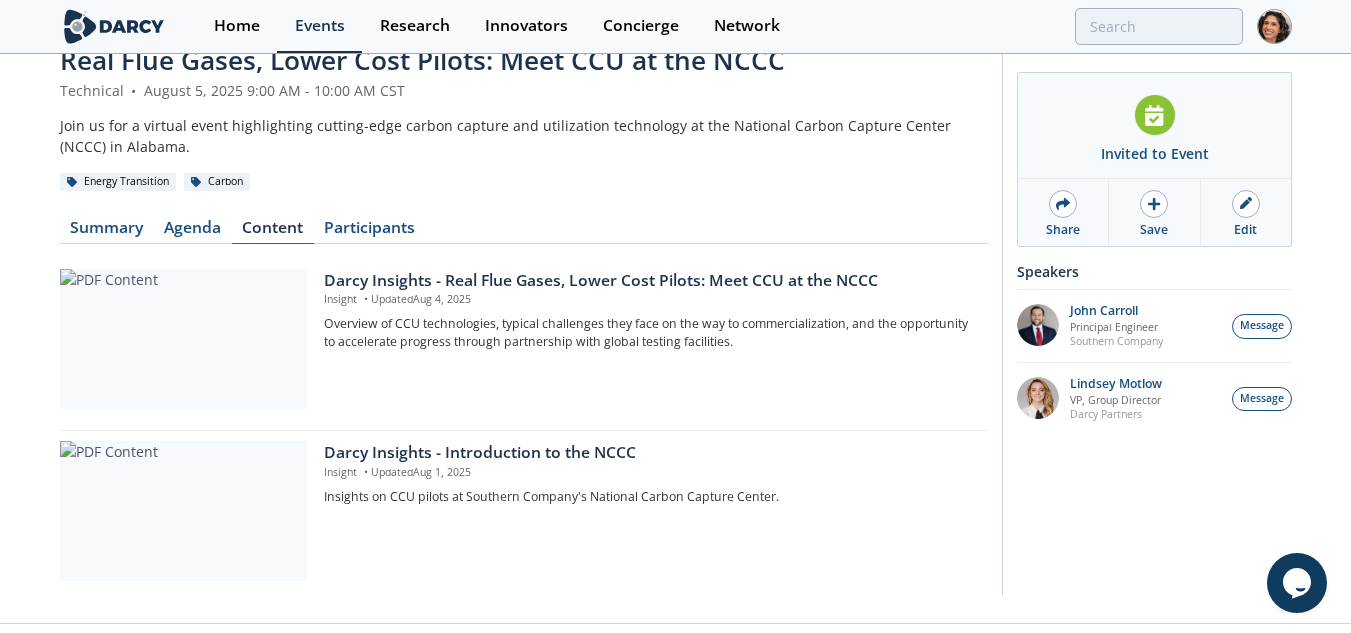 scroll, scrollTop: 88, scrollLeft: 0, axis: vertical 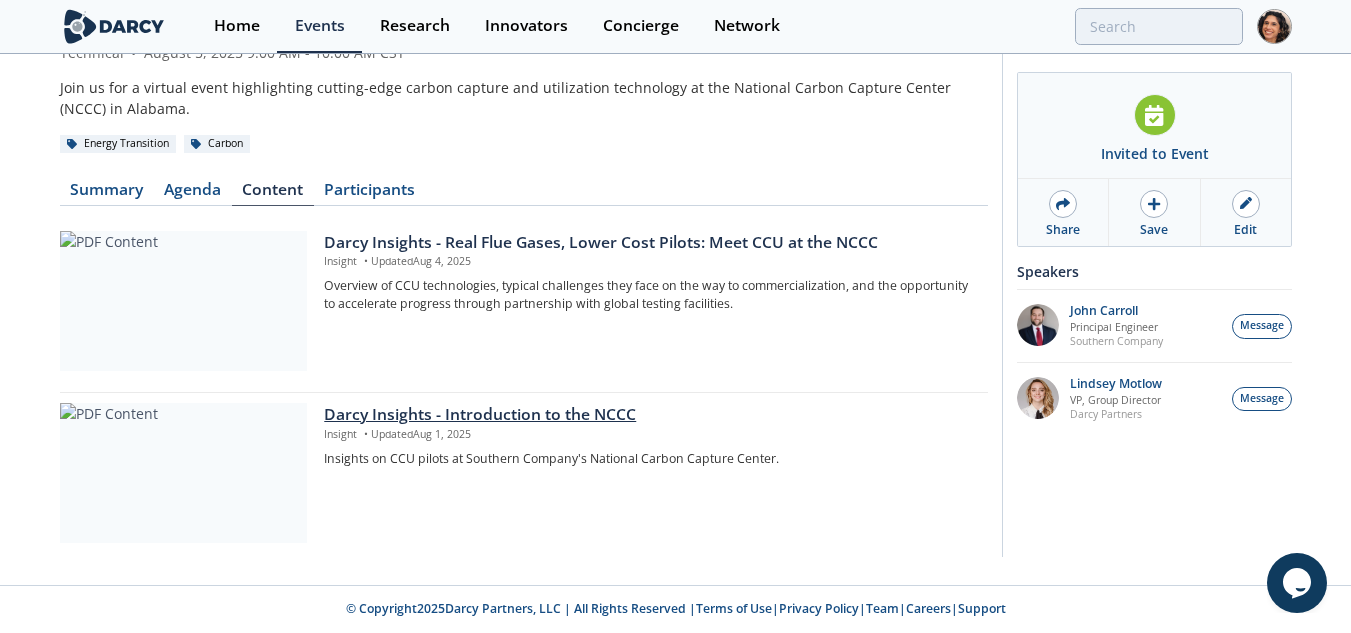 click on "Darcy Insights - Introduction to the NCCC" at bounding box center (648, 415) 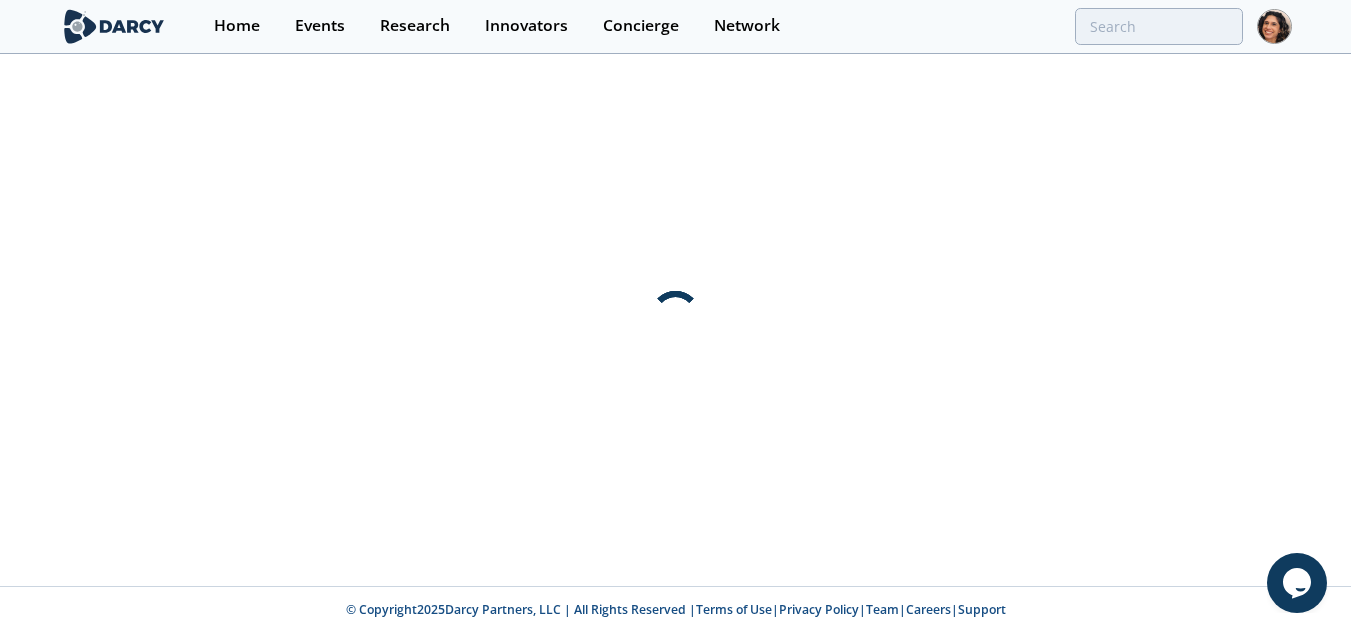 scroll, scrollTop: 0, scrollLeft: 0, axis: both 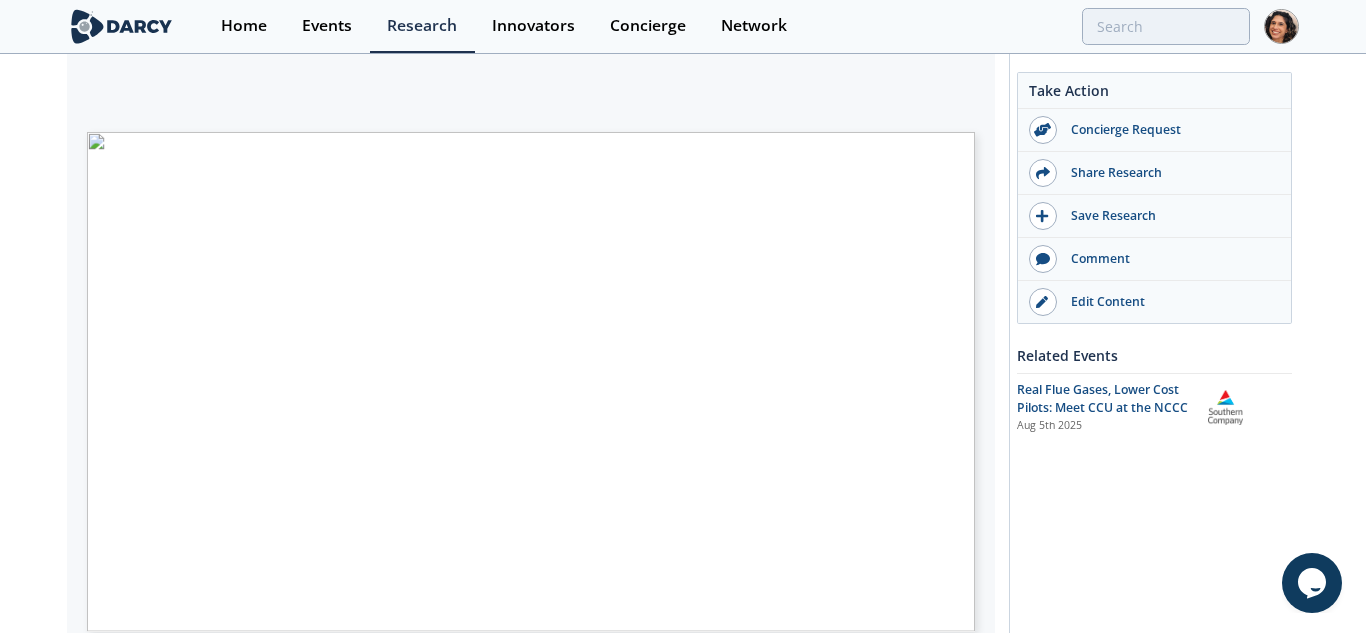 type on "2" 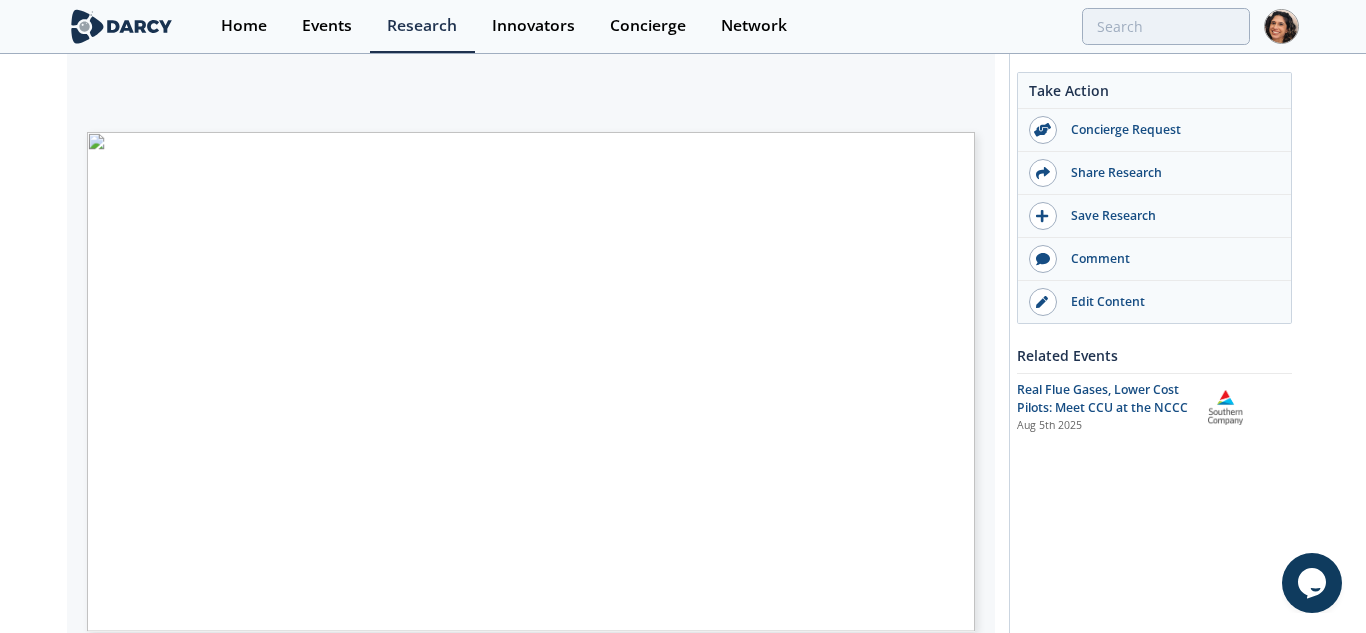 type on "3" 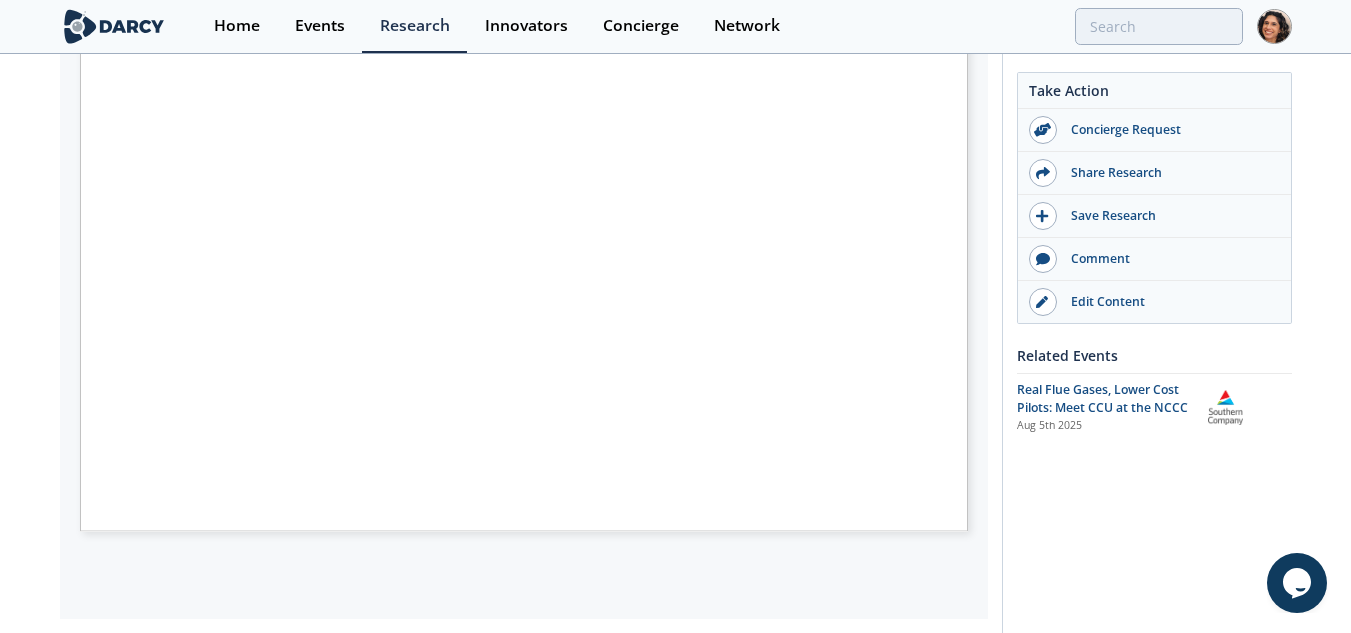 scroll, scrollTop: 300, scrollLeft: 0, axis: vertical 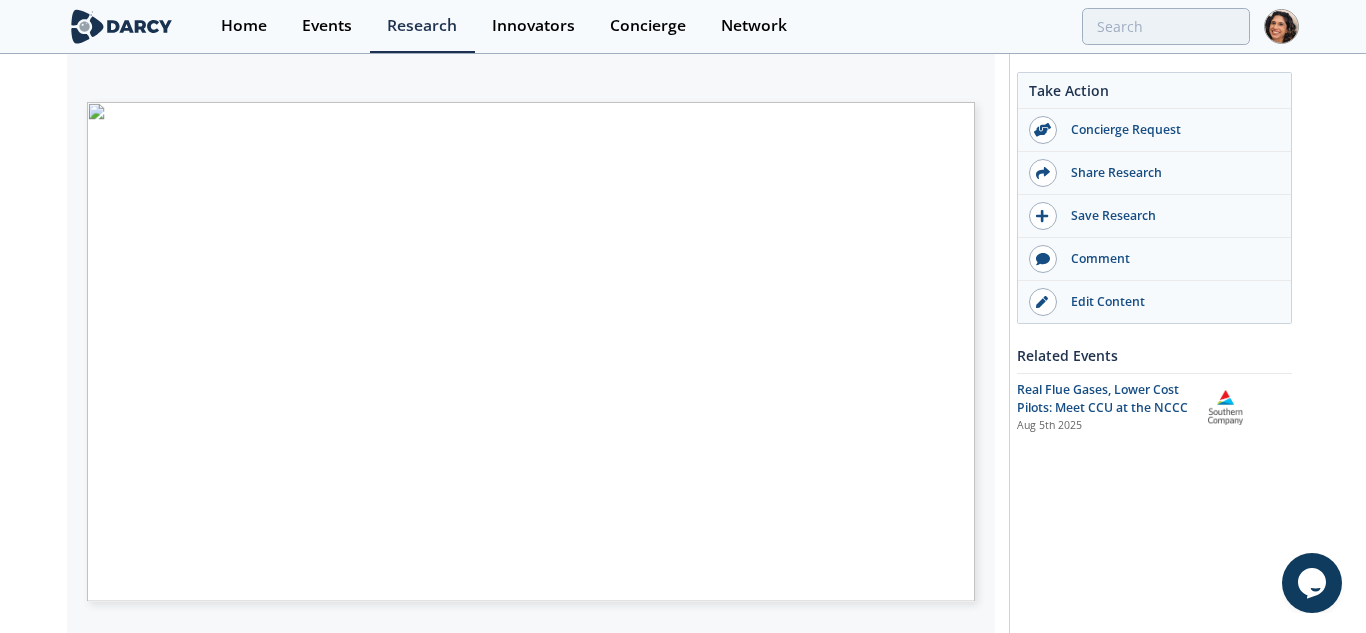 type on "4" 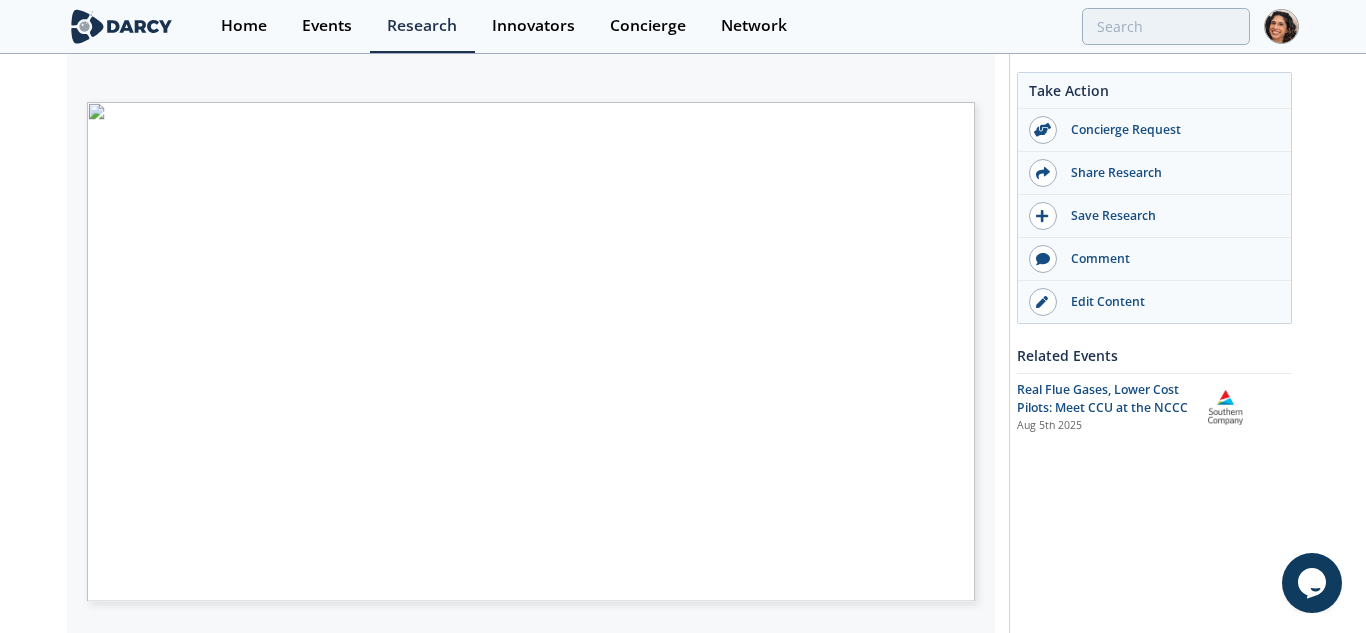 type on "5" 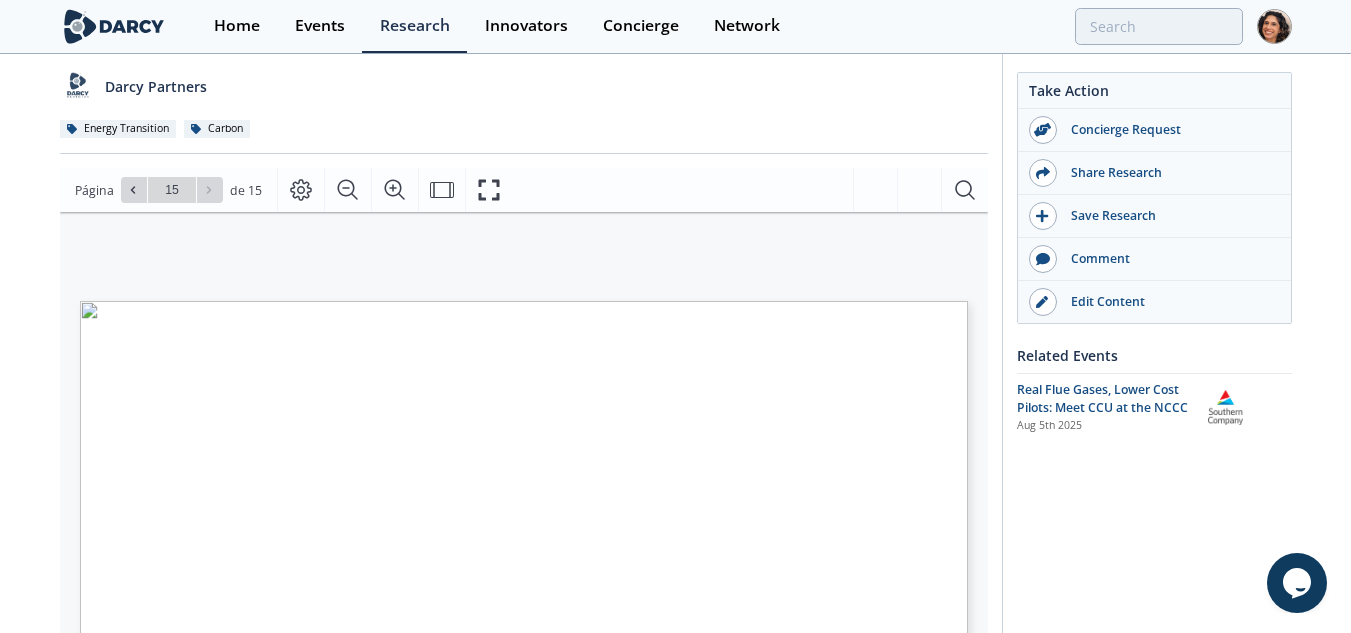 scroll, scrollTop: 130, scrollLeft: 0, axis: vertical 